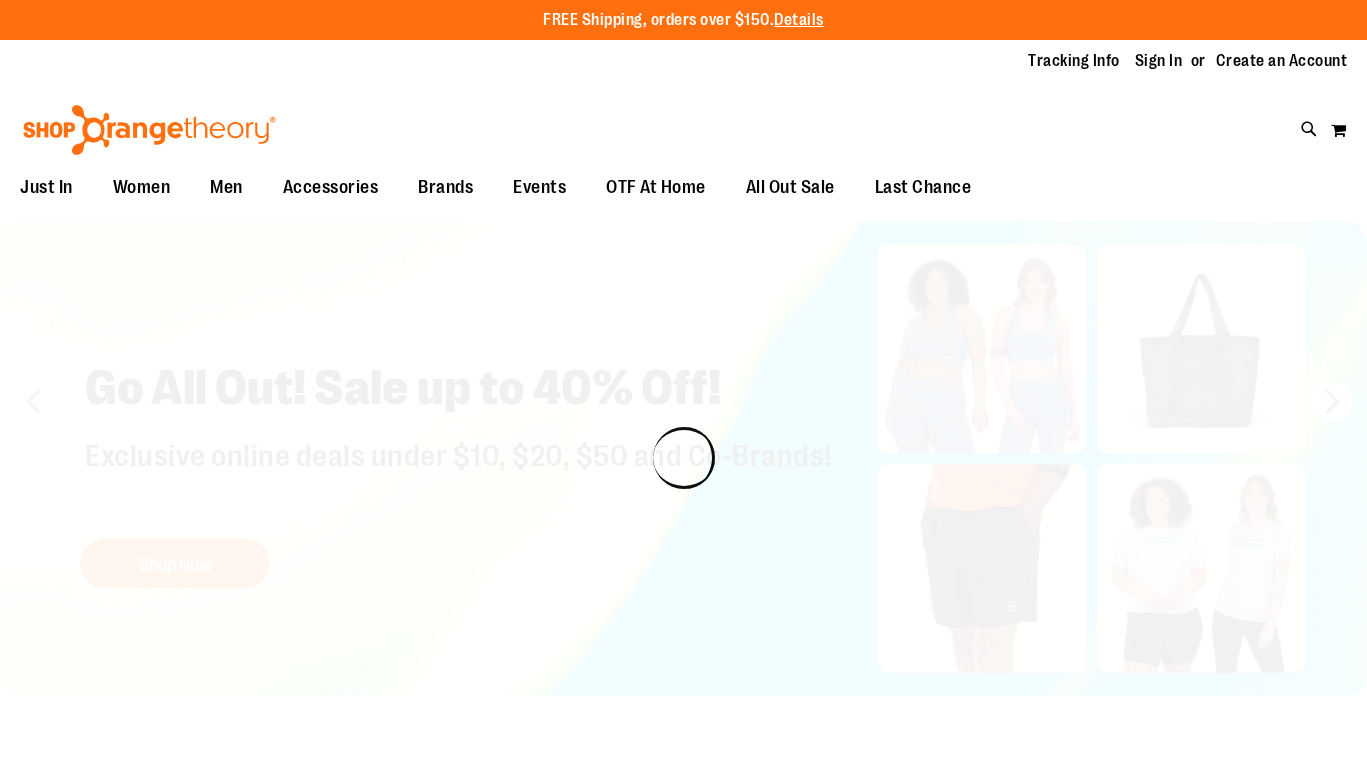 scroll, scrollTop: 0, scrollLeft: 0, axis: both 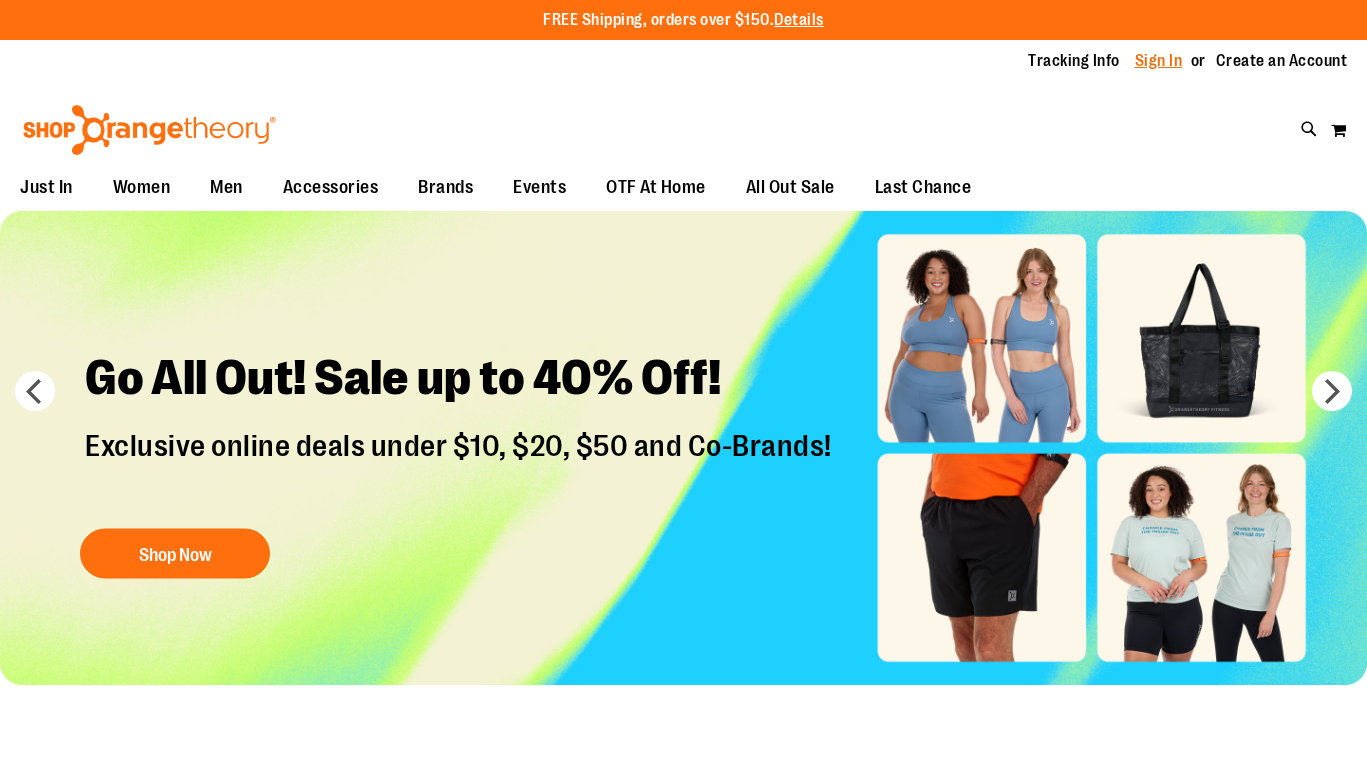 click on "Sign In" at bounding box center (1159, 61) 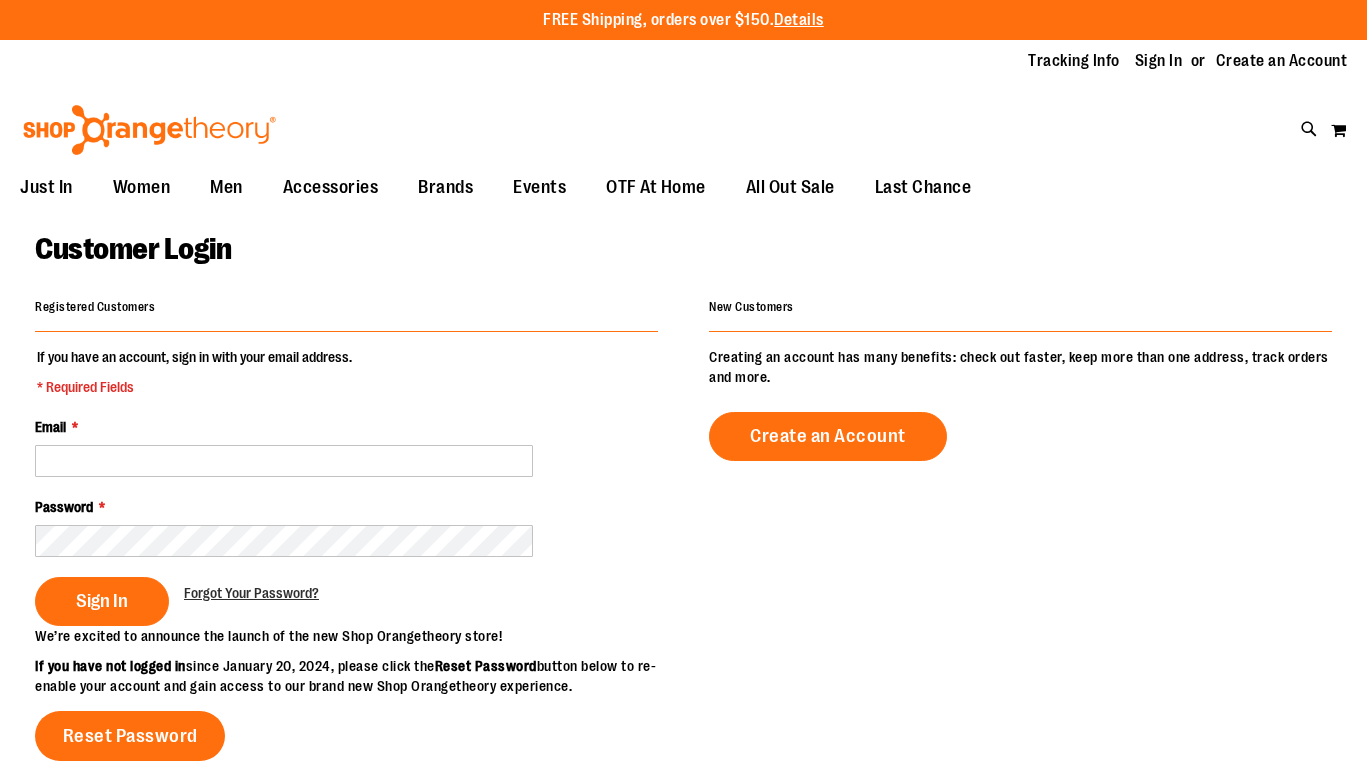 scroll, scrollTop: 0, scrollLeft: 0, axis: both 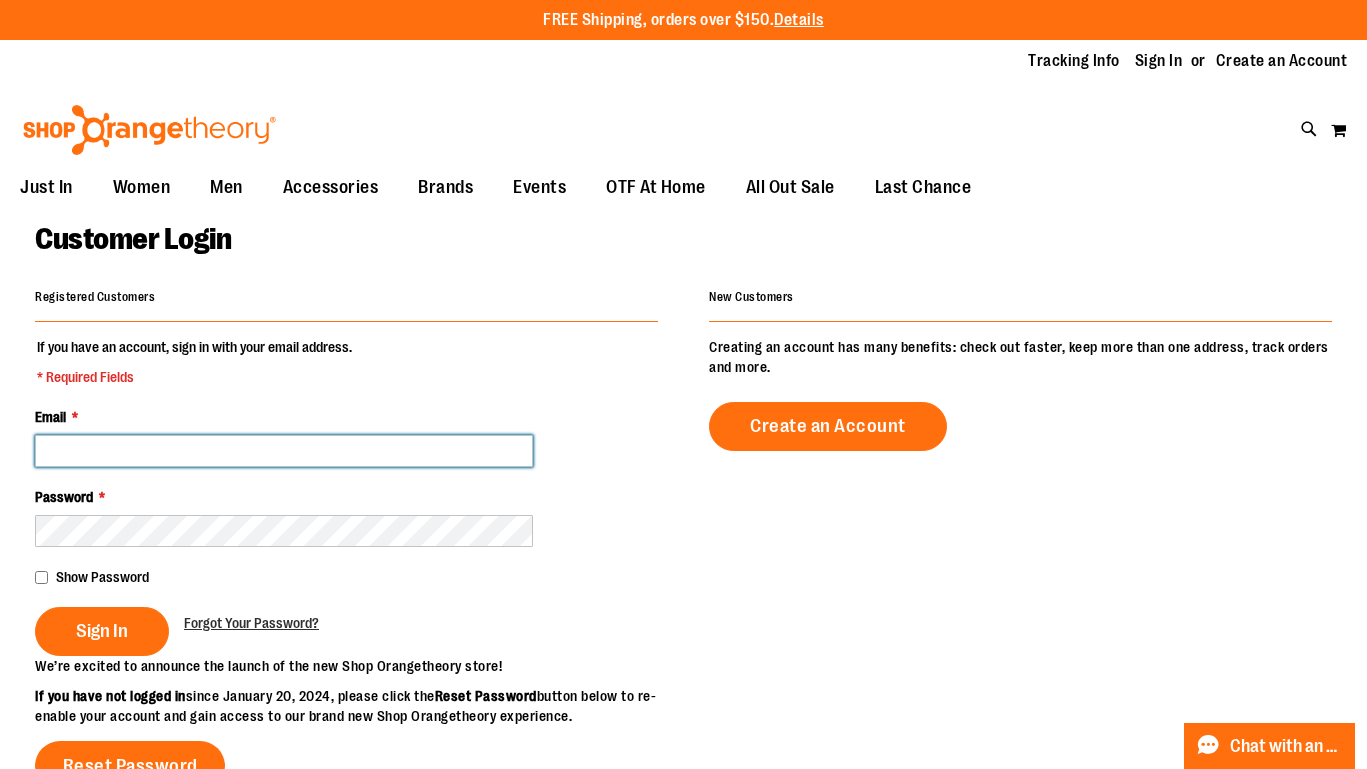 click on "Email *" at bounding box center (284, 451) 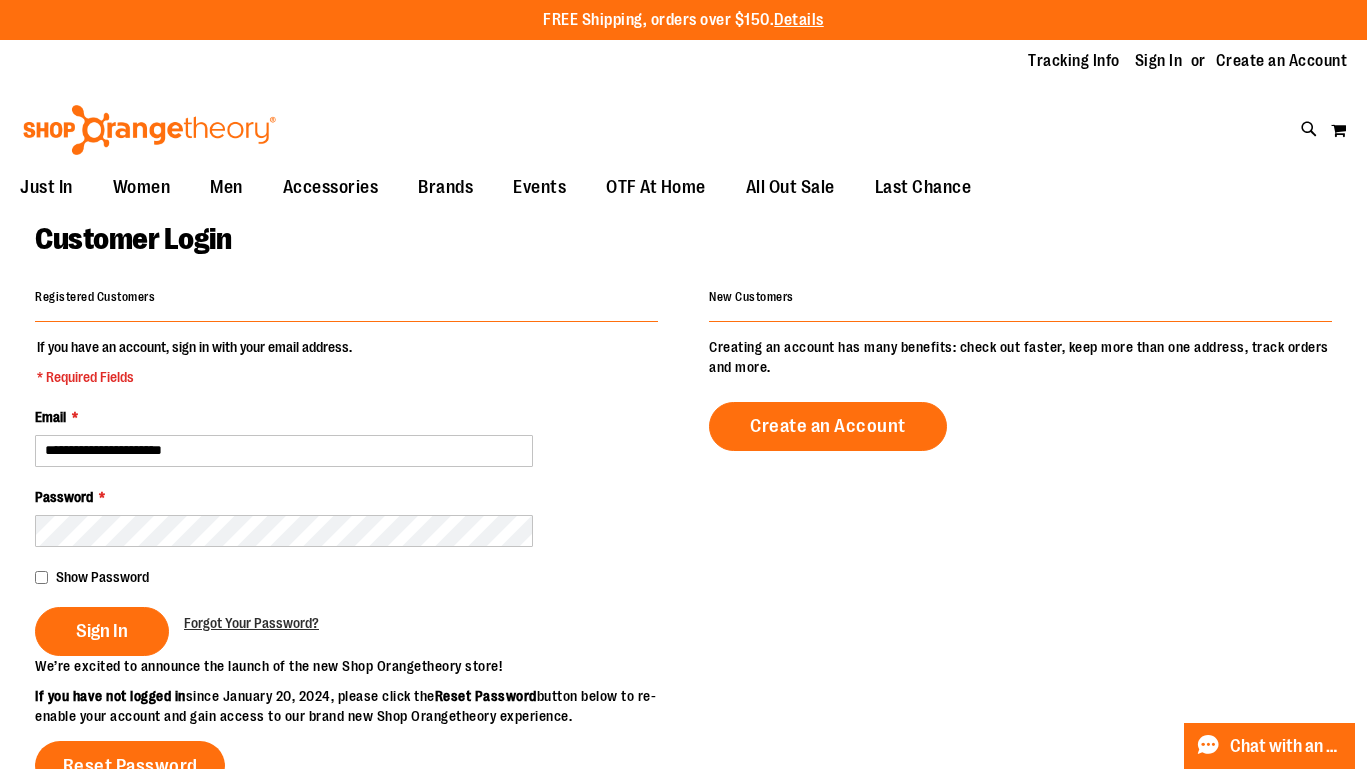 click on "Show Password" at bounding box center [102, 577] 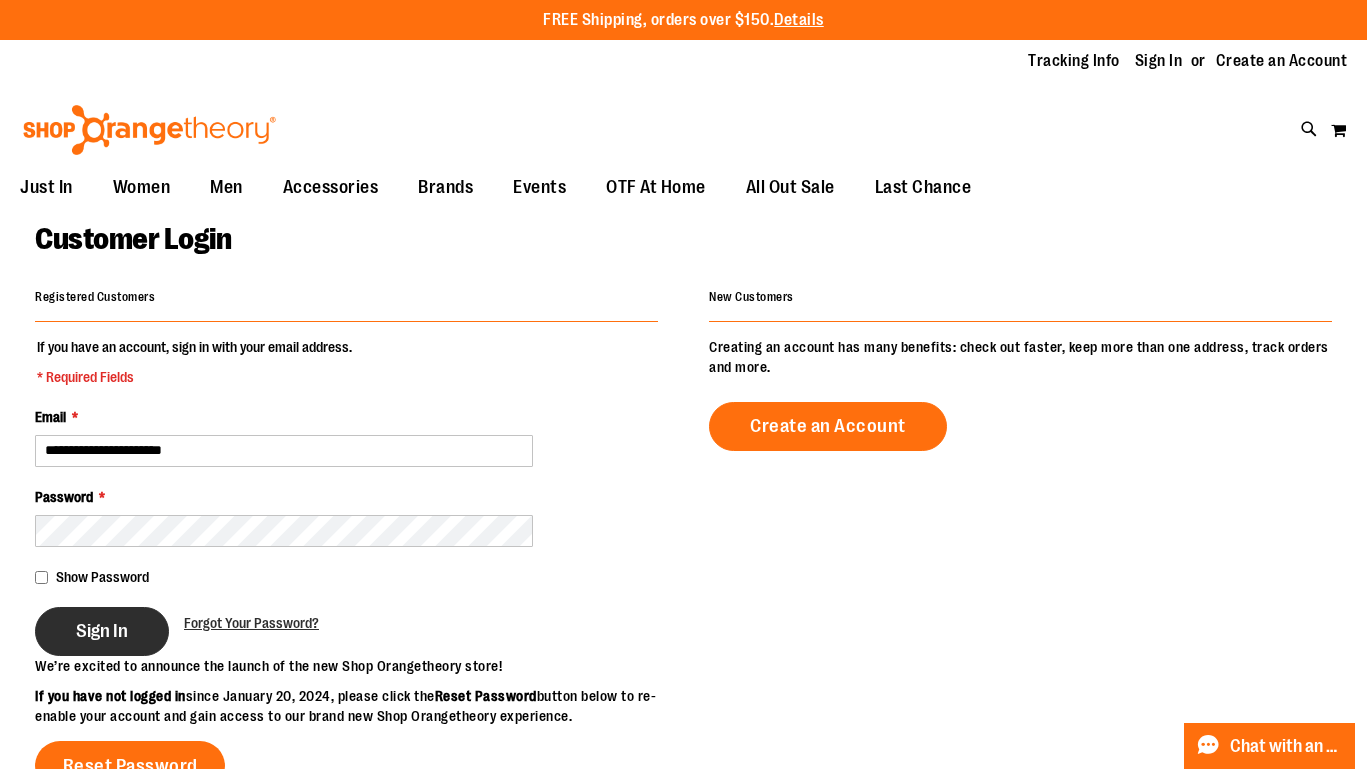 click on "Sign In" at bounding box center [102, 631] 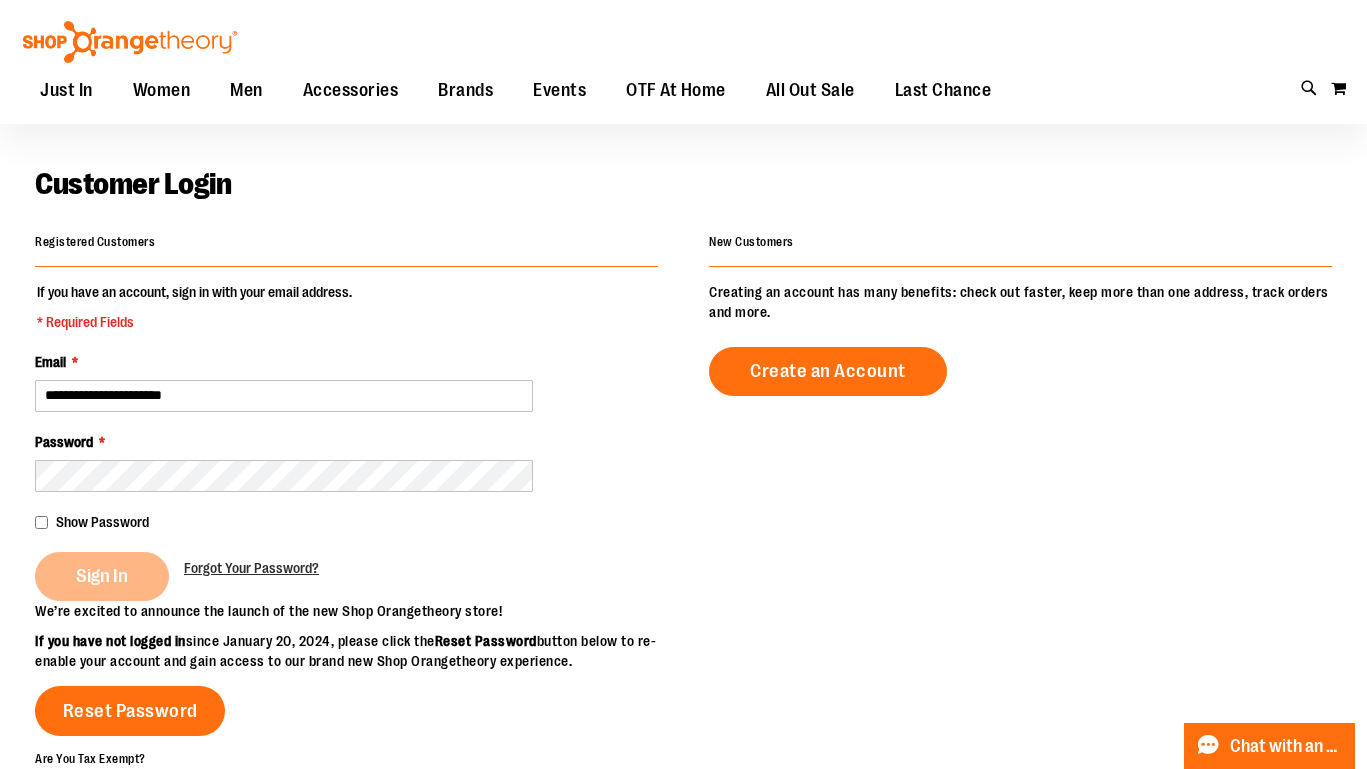scroll, scrollTop: 55, scrollLeft: 0, axis: vertical 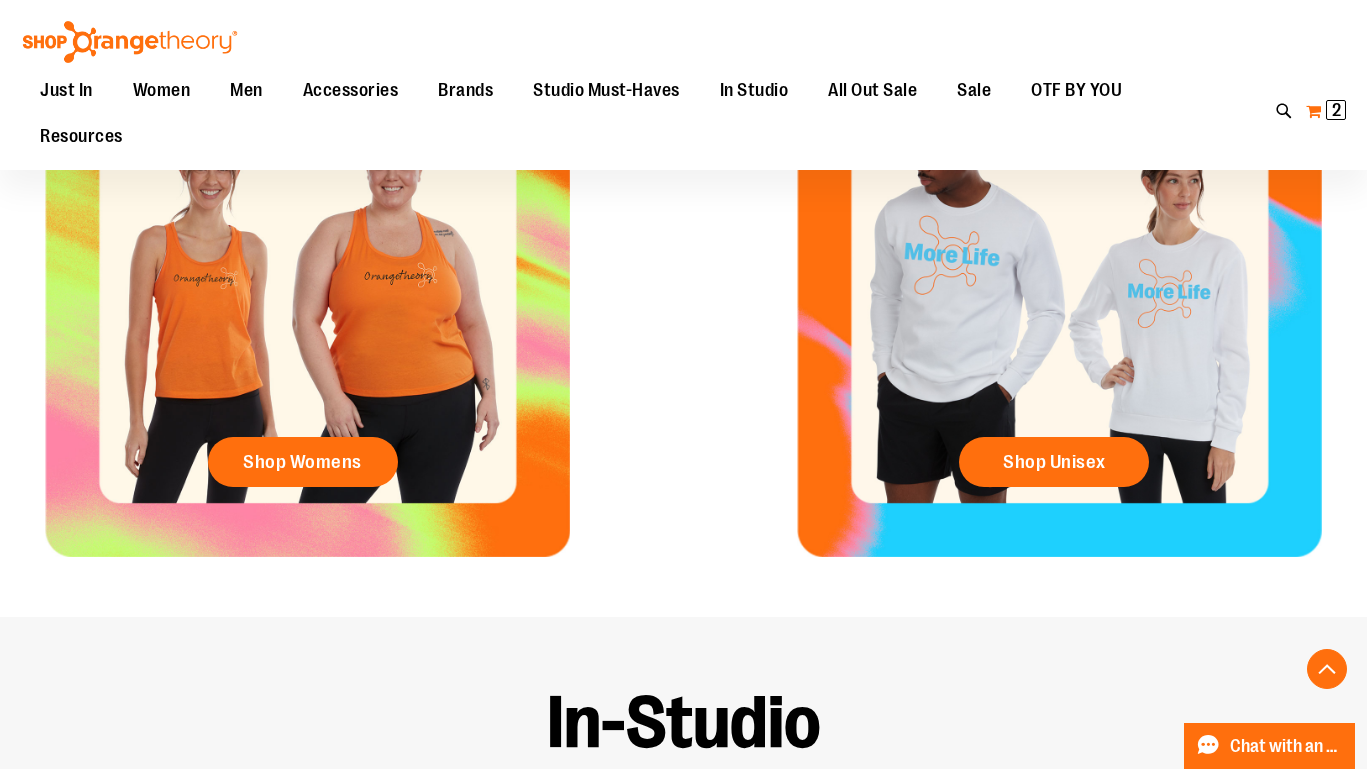 click on "My Cart
2
2
items" at bounding box center (1326, 111) 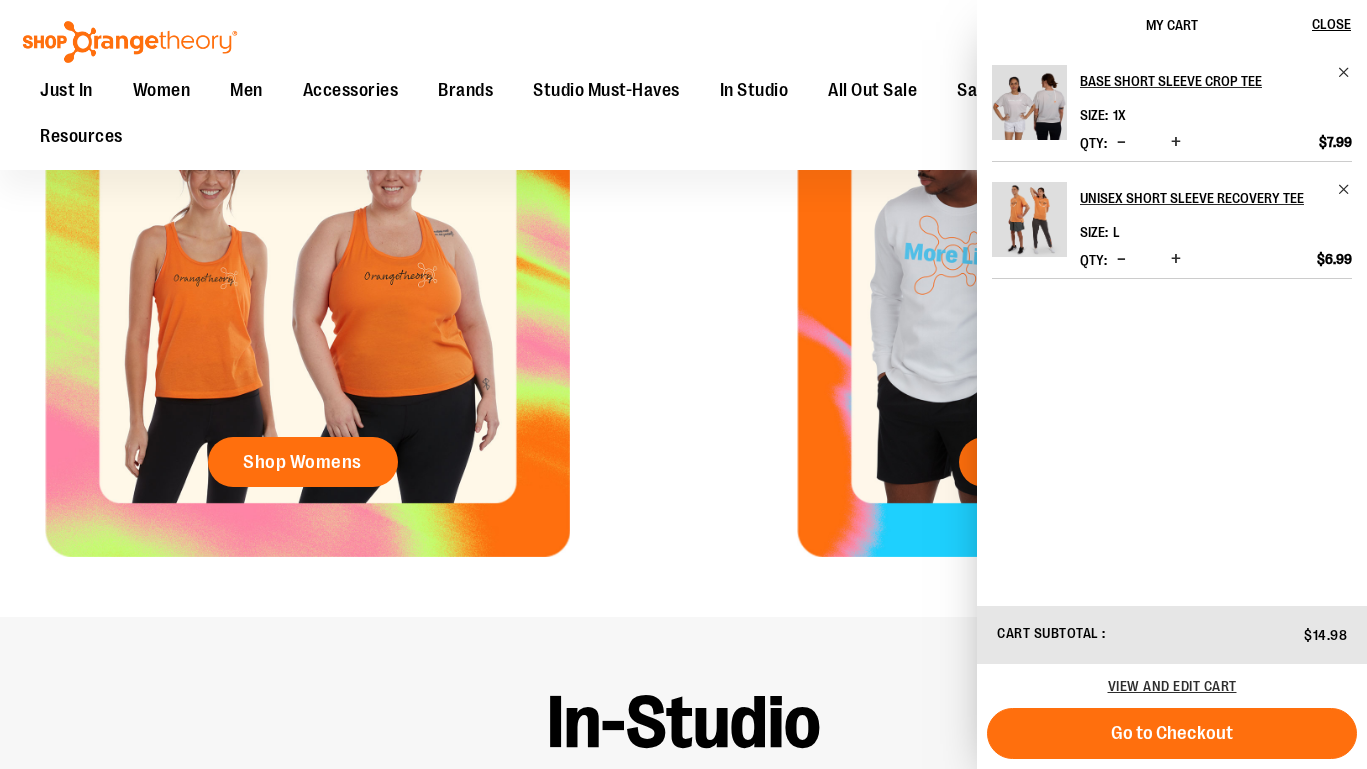 click at bounding box center (1029, 219) 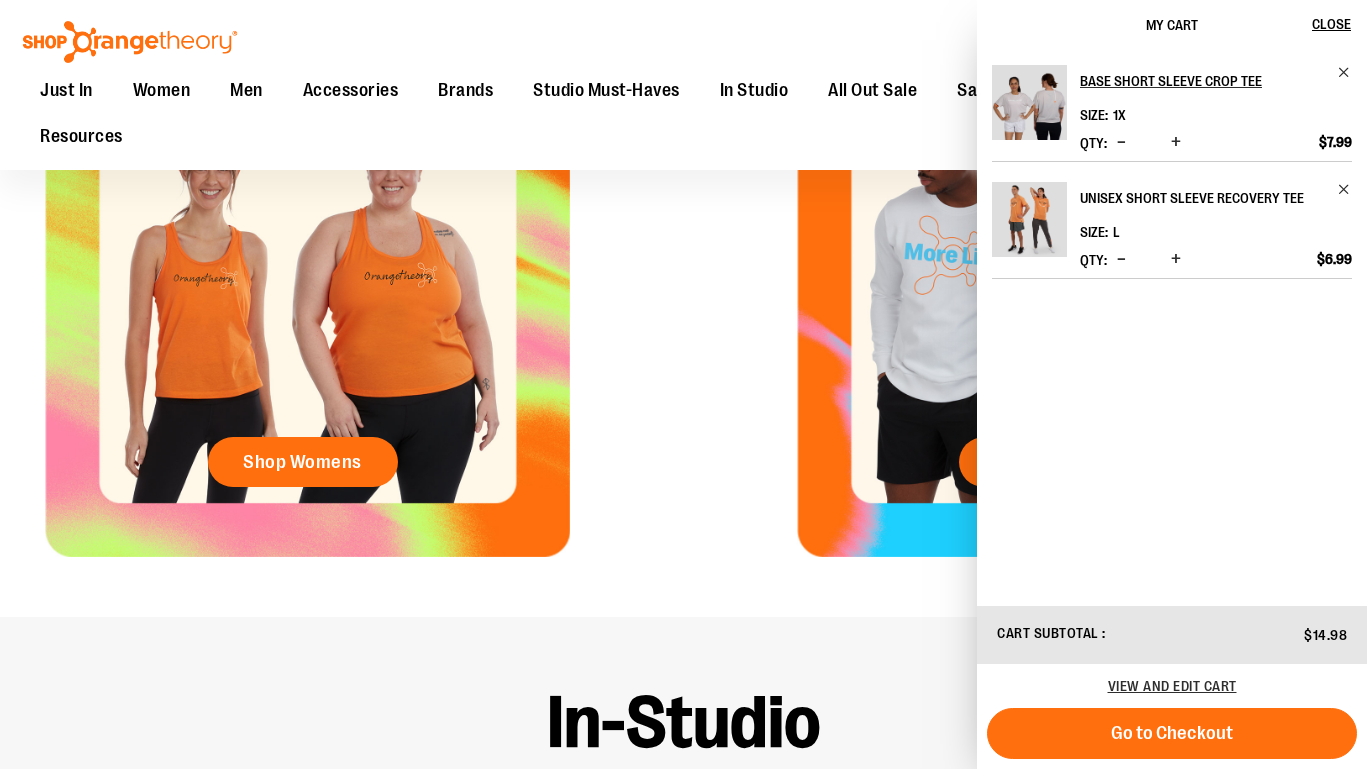 click on "Unisex Short Sleeve Recovery Tee" at bounding box center [1202, 198] 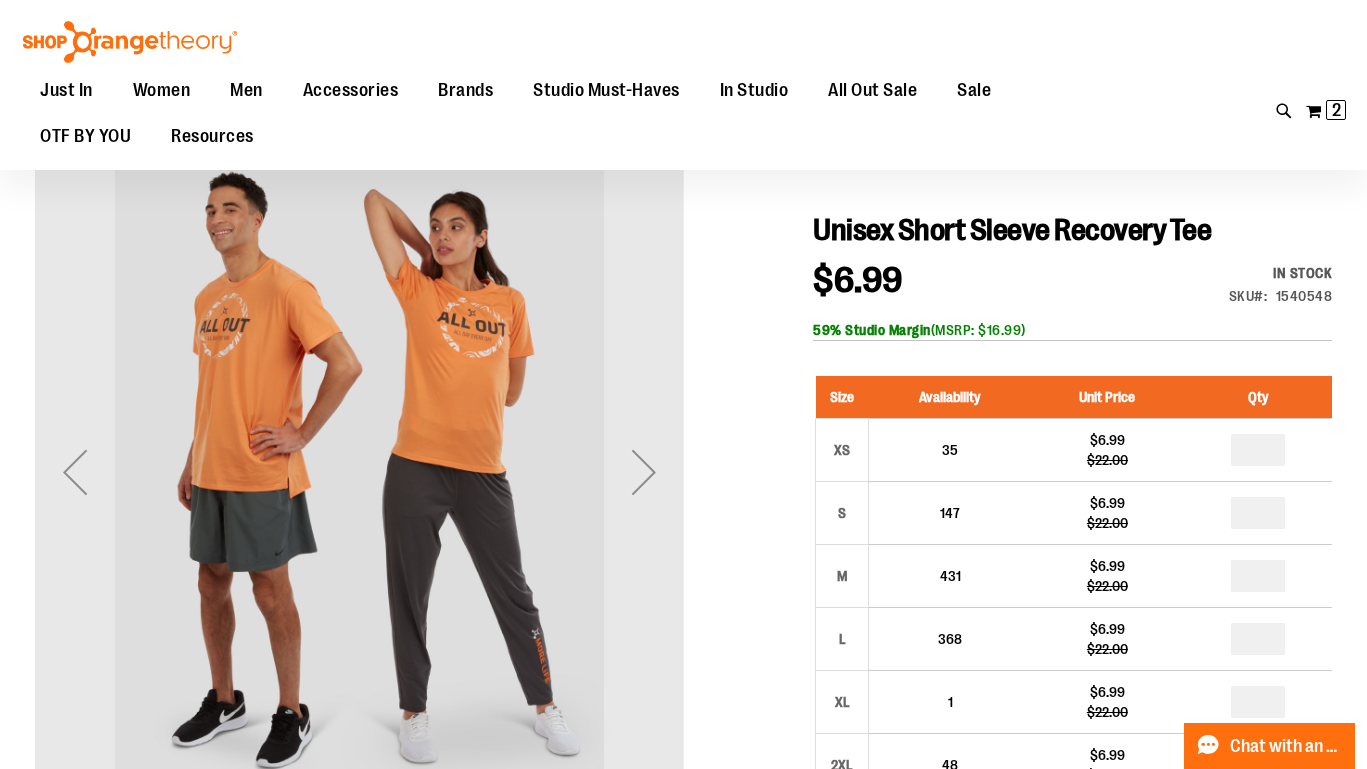 scroll, scrollTop: 0, scrollLeft: 0, axis: both 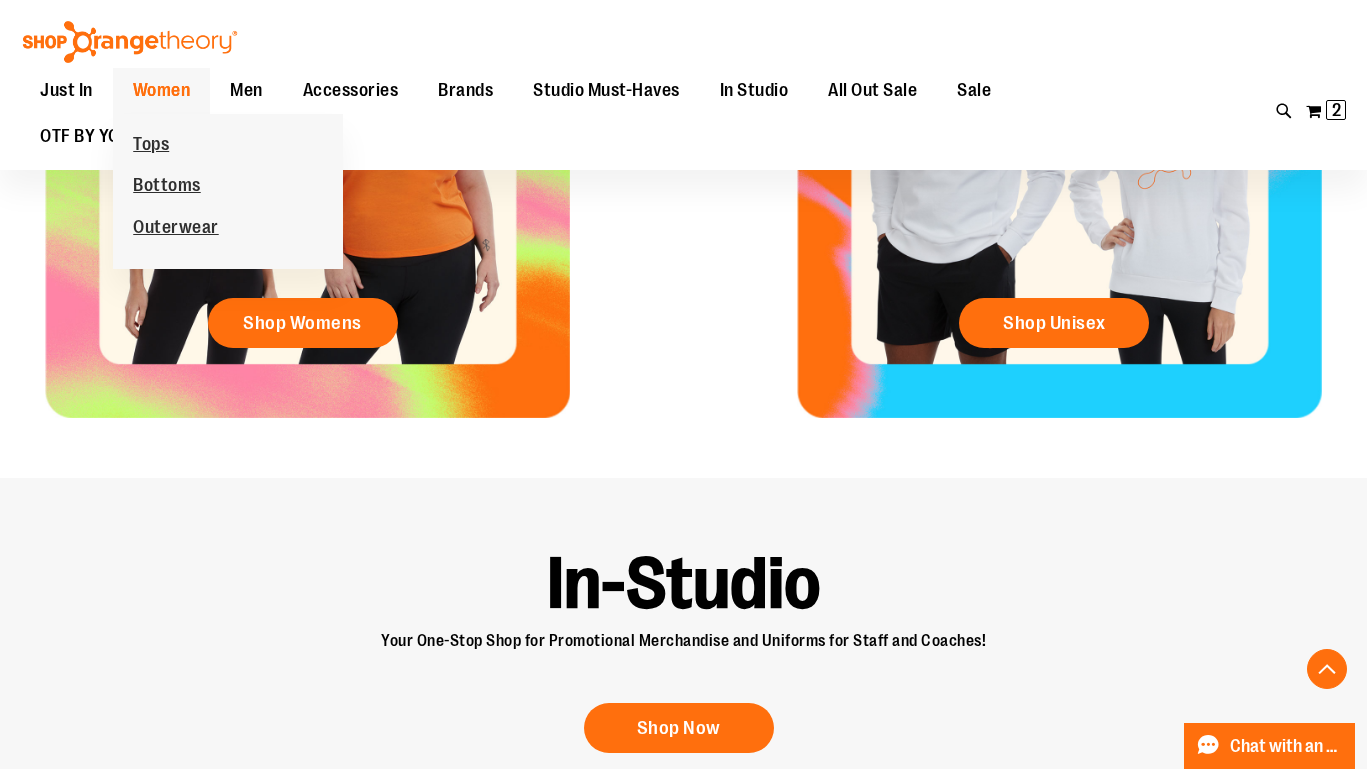 click on "Women" at bounding box center [162, 90] 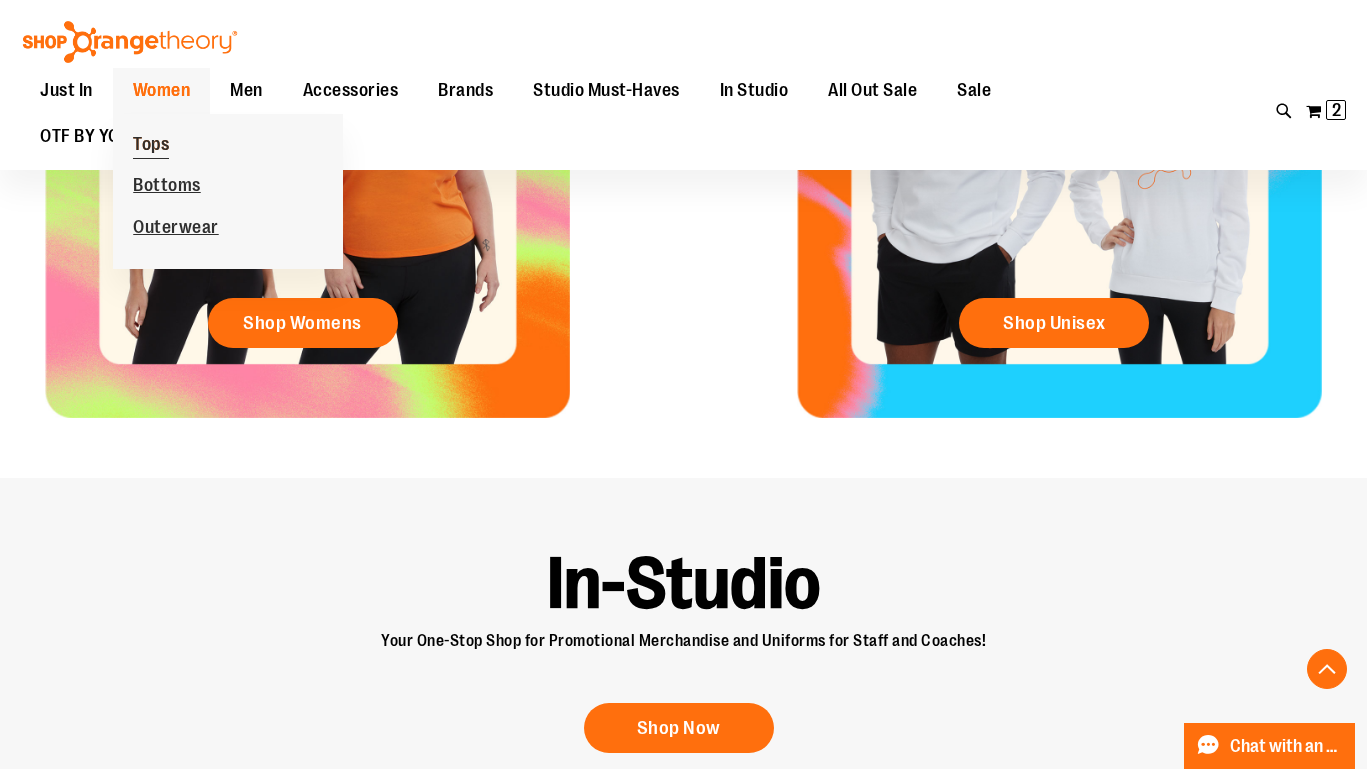 click on "Tops" at bounding box center [151, 146] 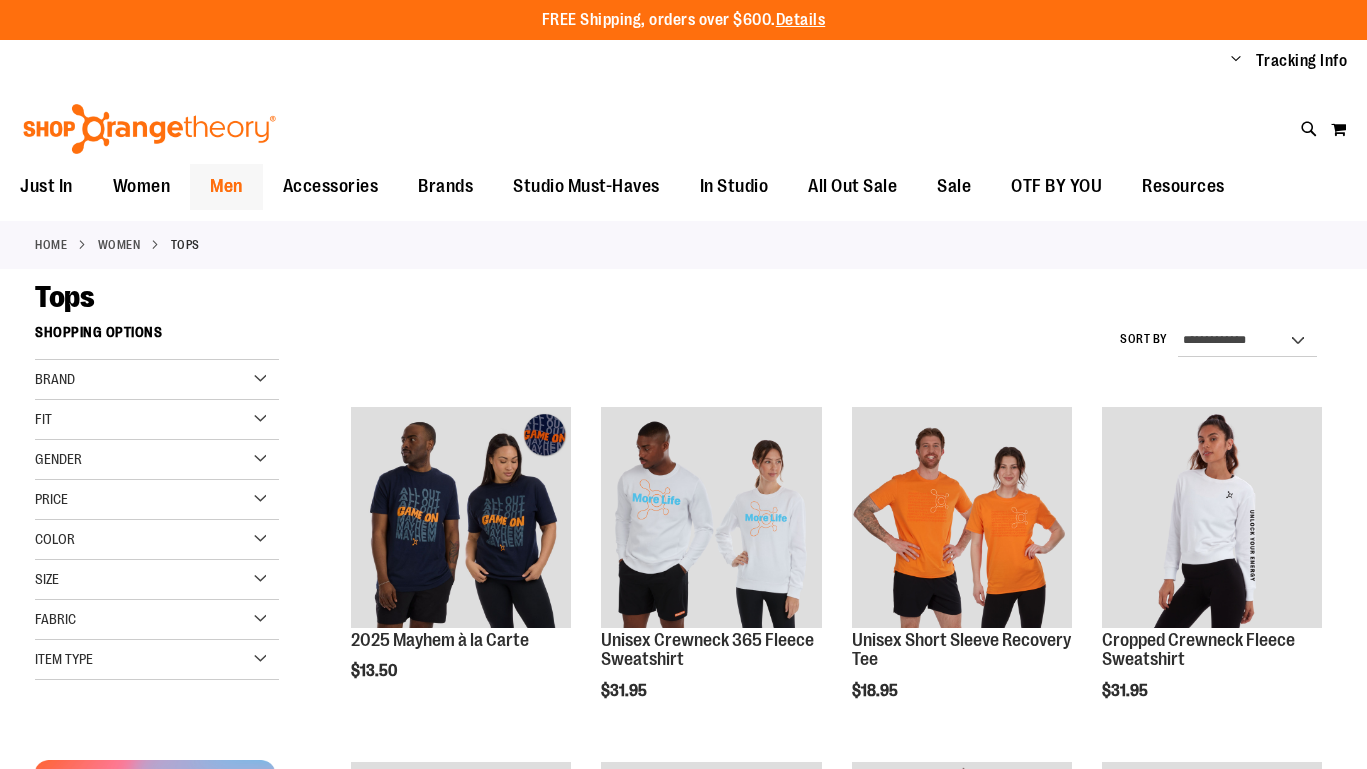 scroll, scrollTop: 0, scrollLeft: 0, axis: both 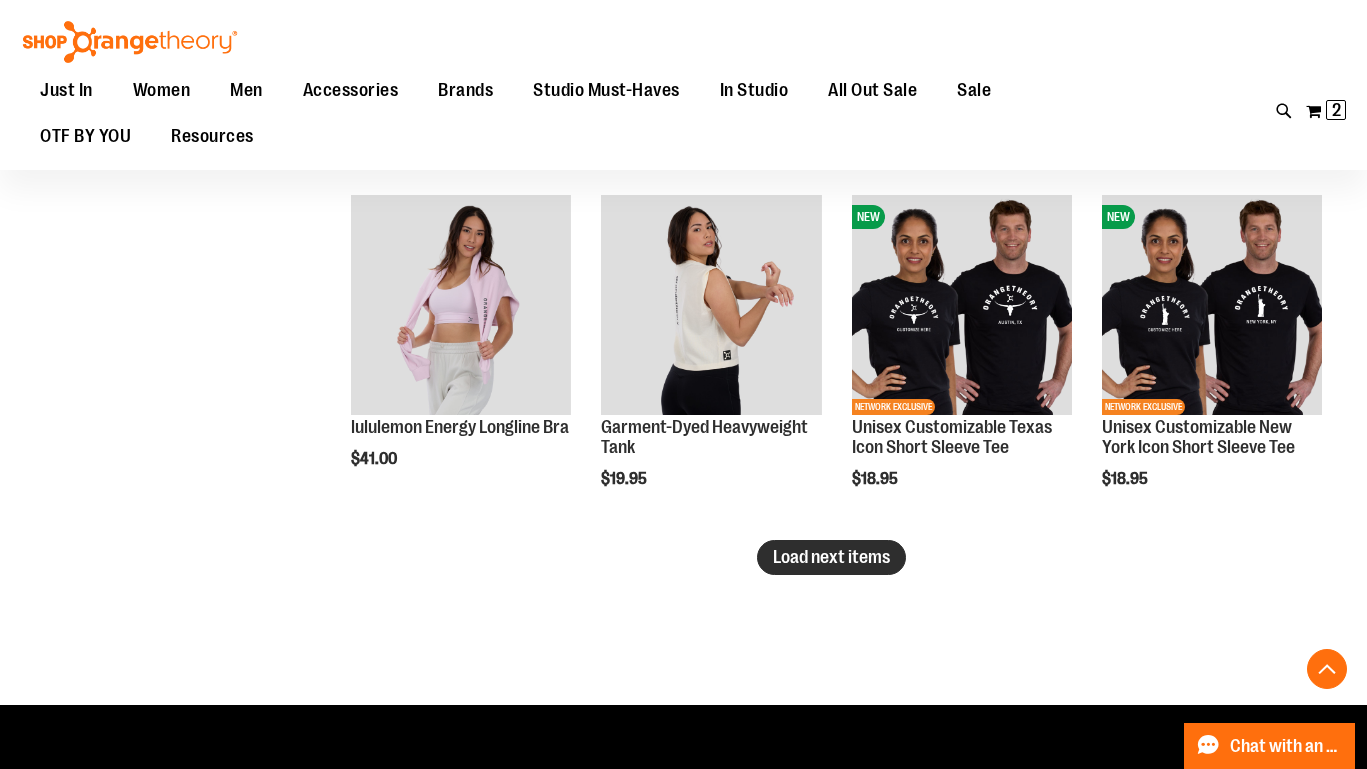 click on "Load next items" at bounding box center (831, 557) 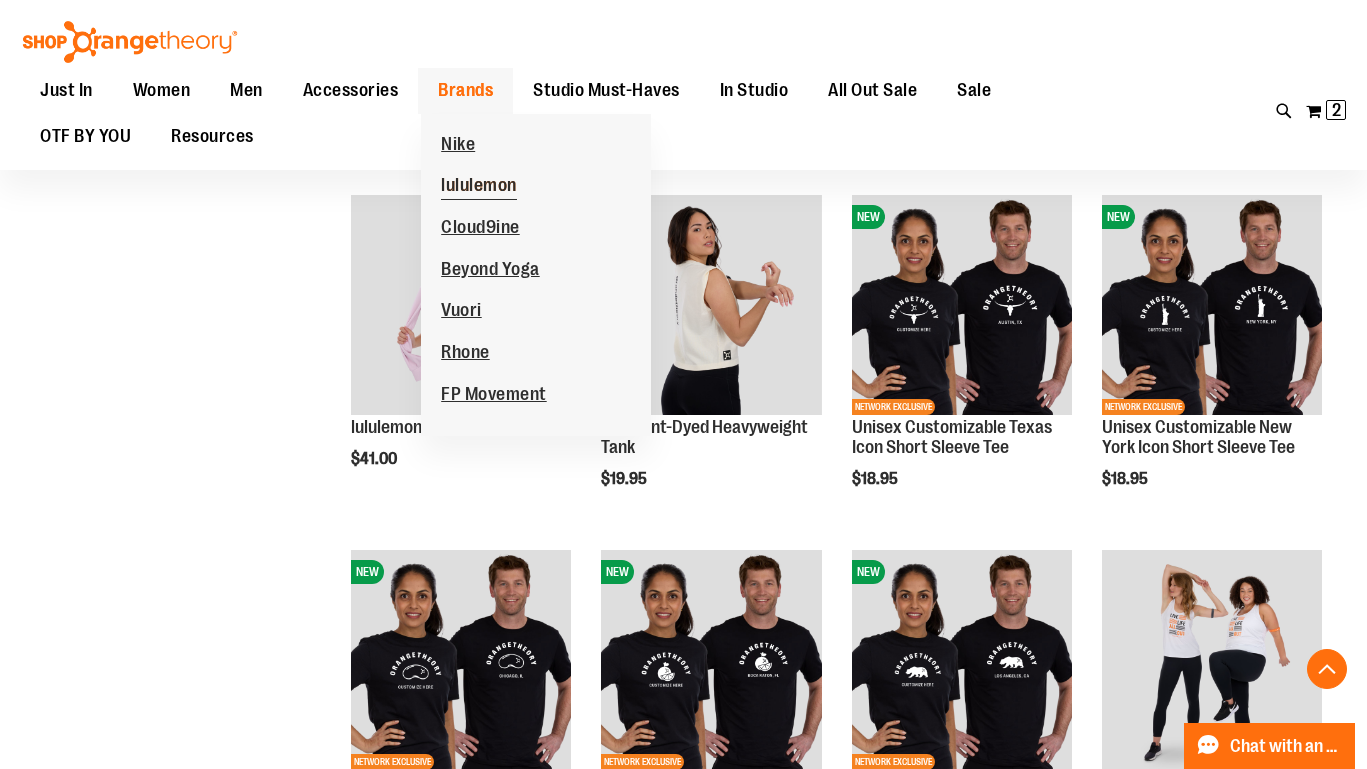 click on "lululemon" at bounding box center (479, 187) 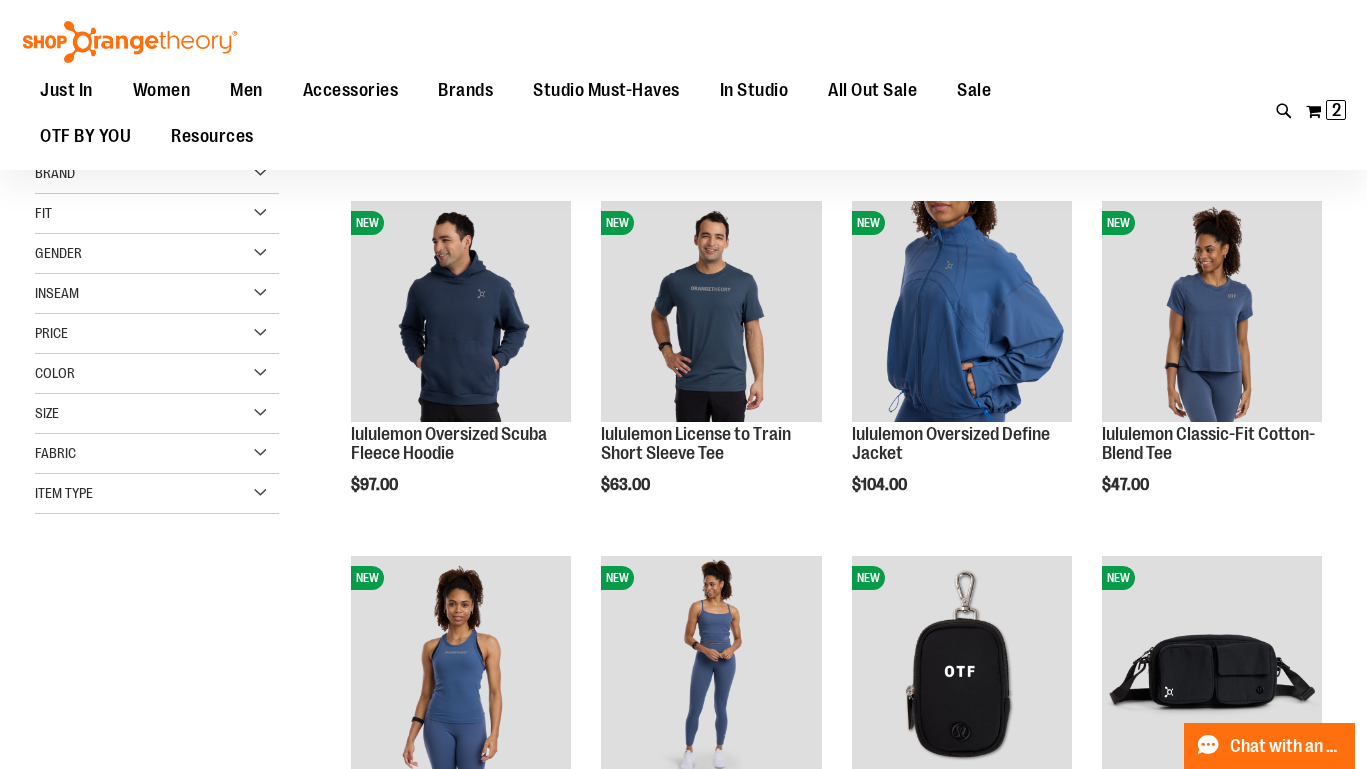 scroll, scrollTop: 190, scrollLeft: 0, axis: vertical 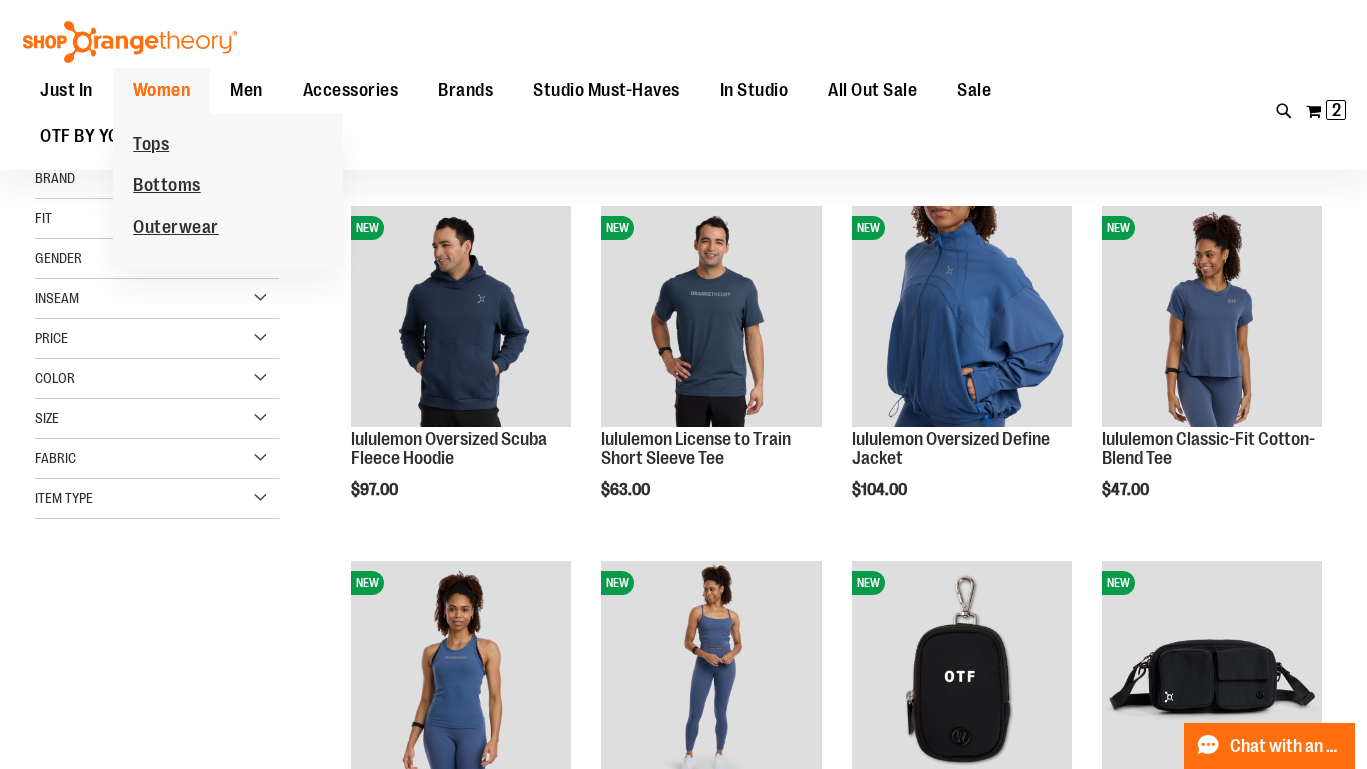 click on "Women" at bounding box center (162, 91) 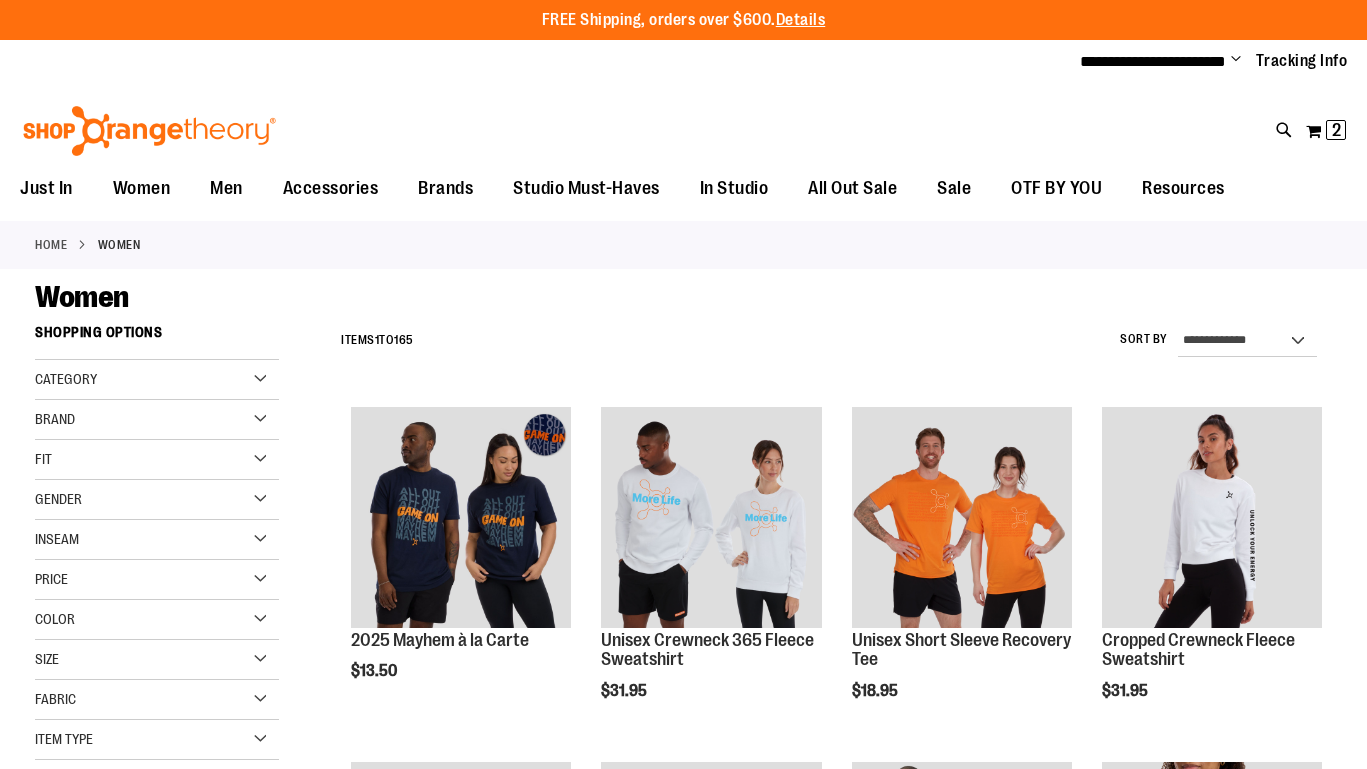 scroll, scrollTop: 0, scrollLeft: 0, axis: both 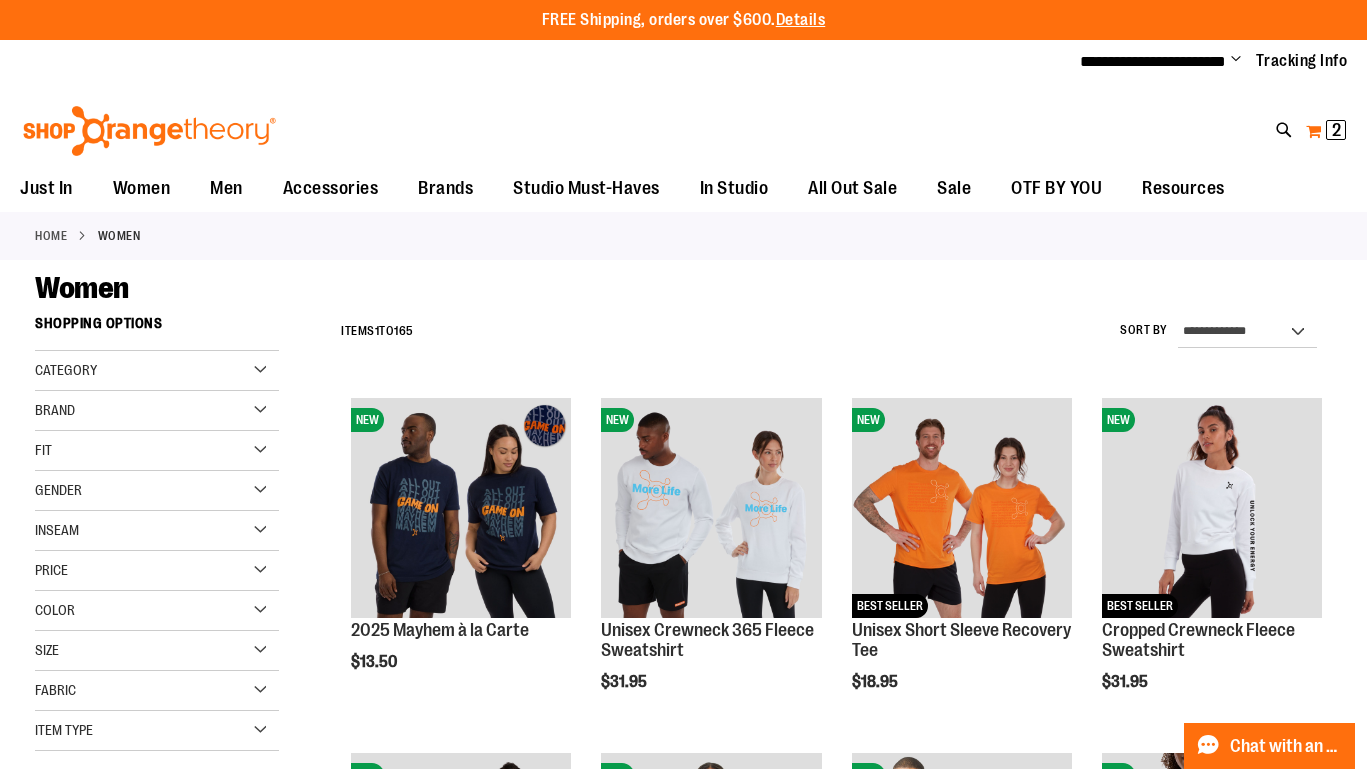 click on "2" at bounding box center (1336, 130) 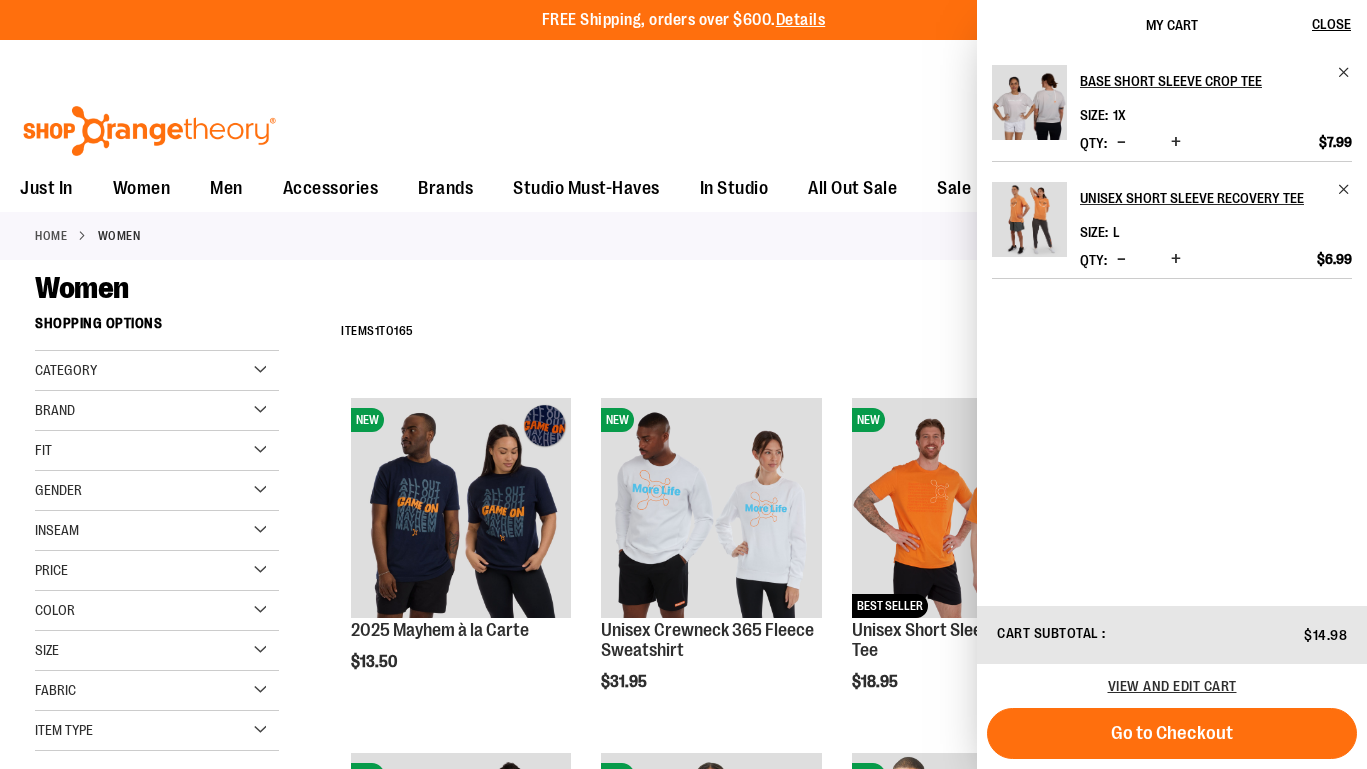 click at bounding box center (1029, 102) 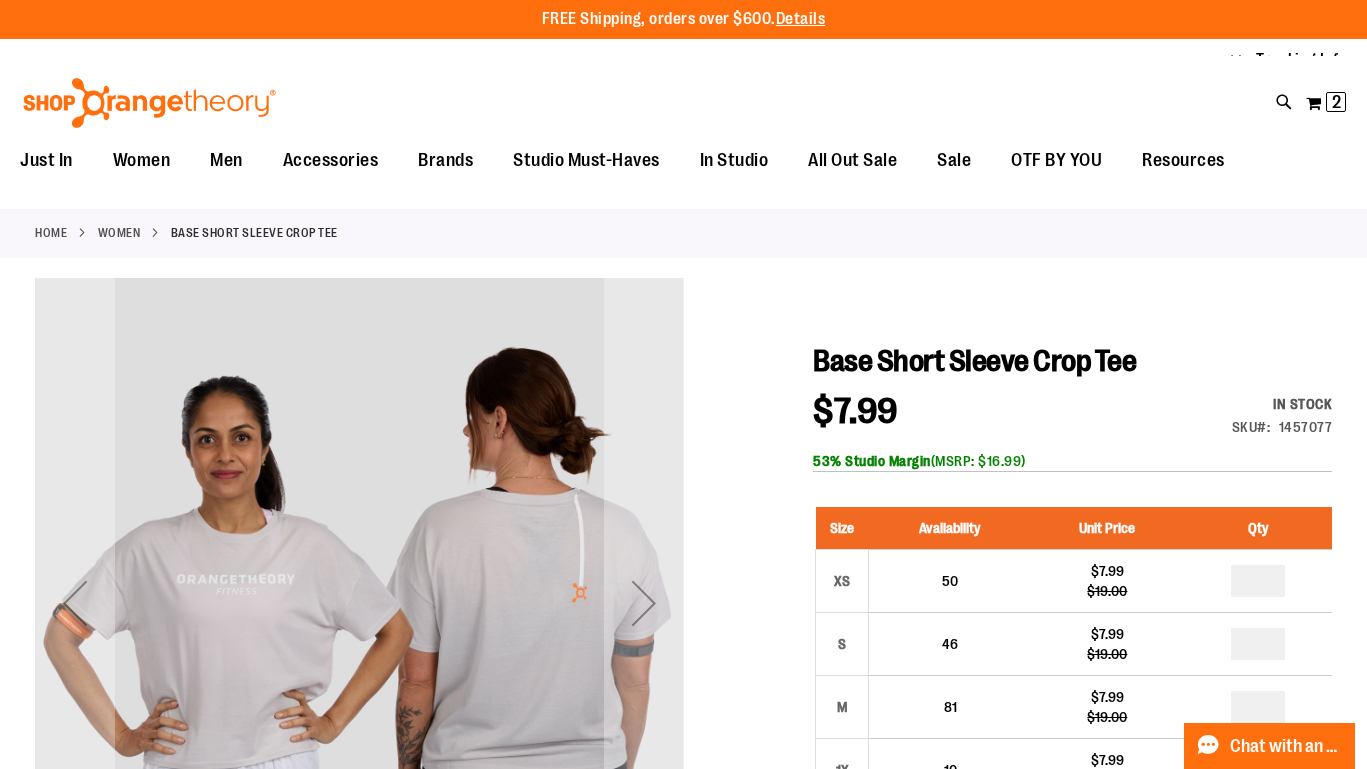 scroll, scrollTop: 0, scrollLeft: 0, axis: both 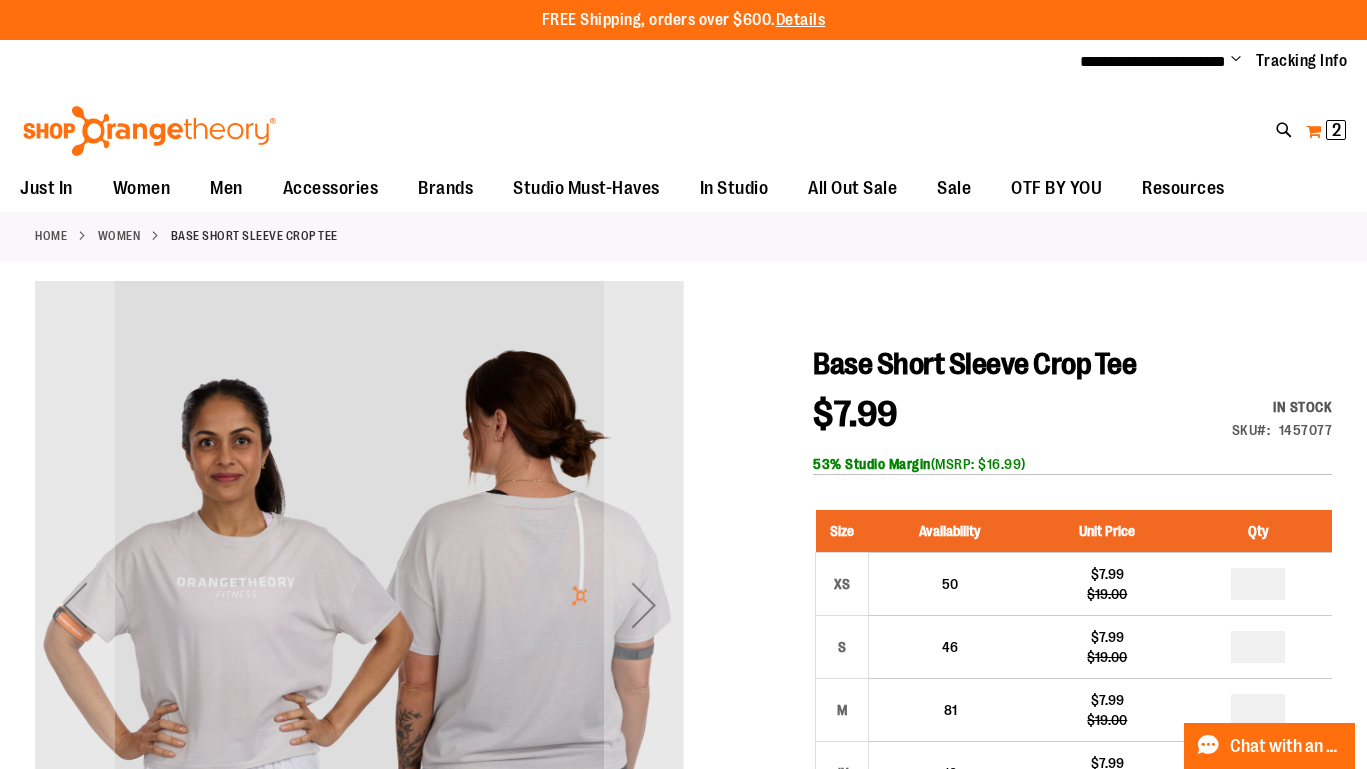 click on "My Cart
2
2
items" at bounding box center (1326, 131) 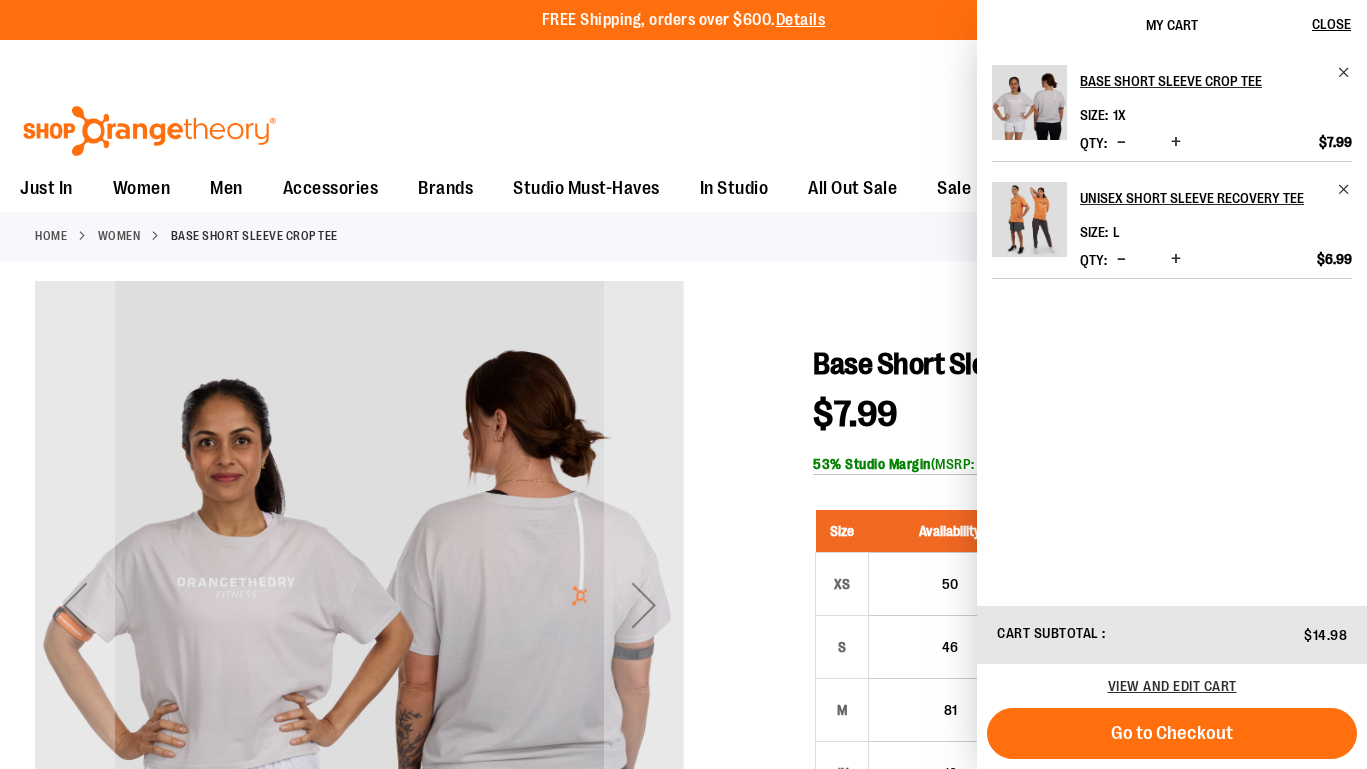 click at bounding box center [1029, 219] 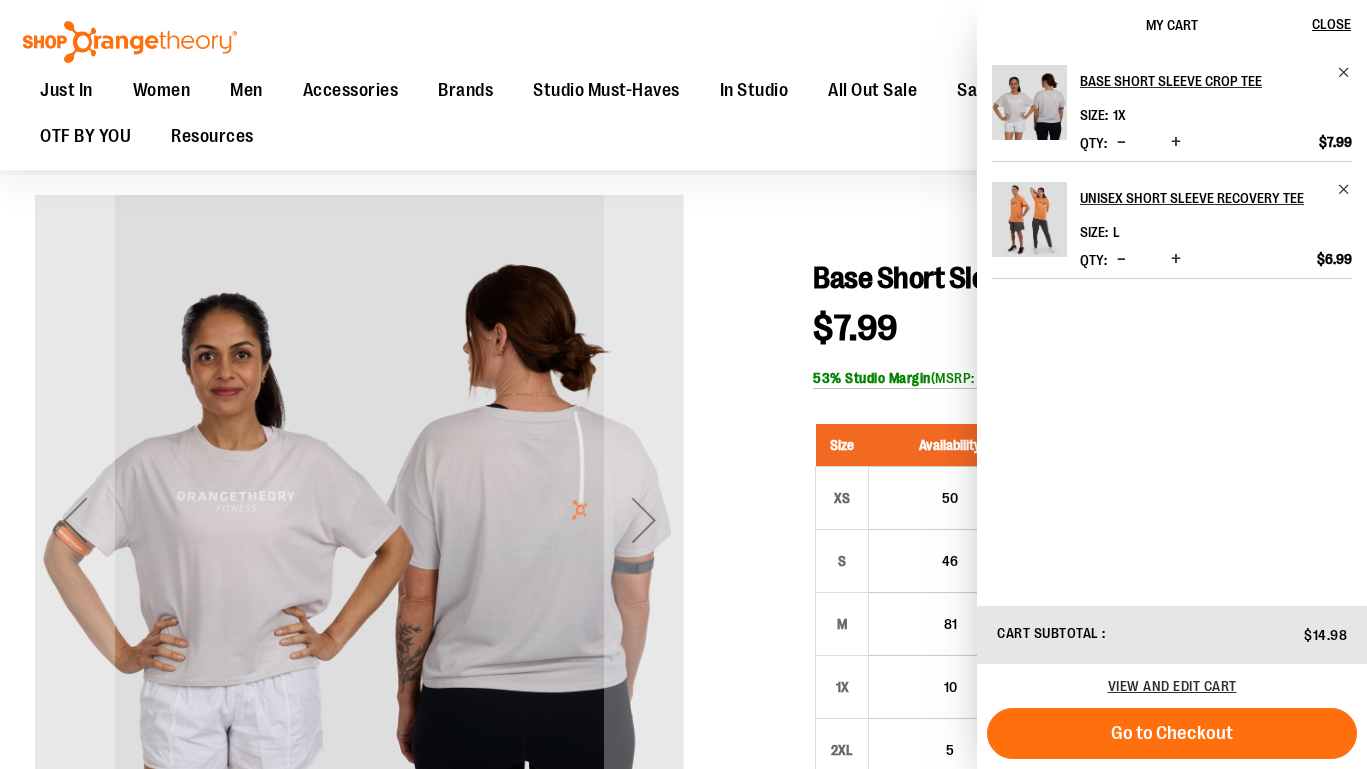 scroll, scrollTop: 85, scrollLeft: 0, axis: vertical 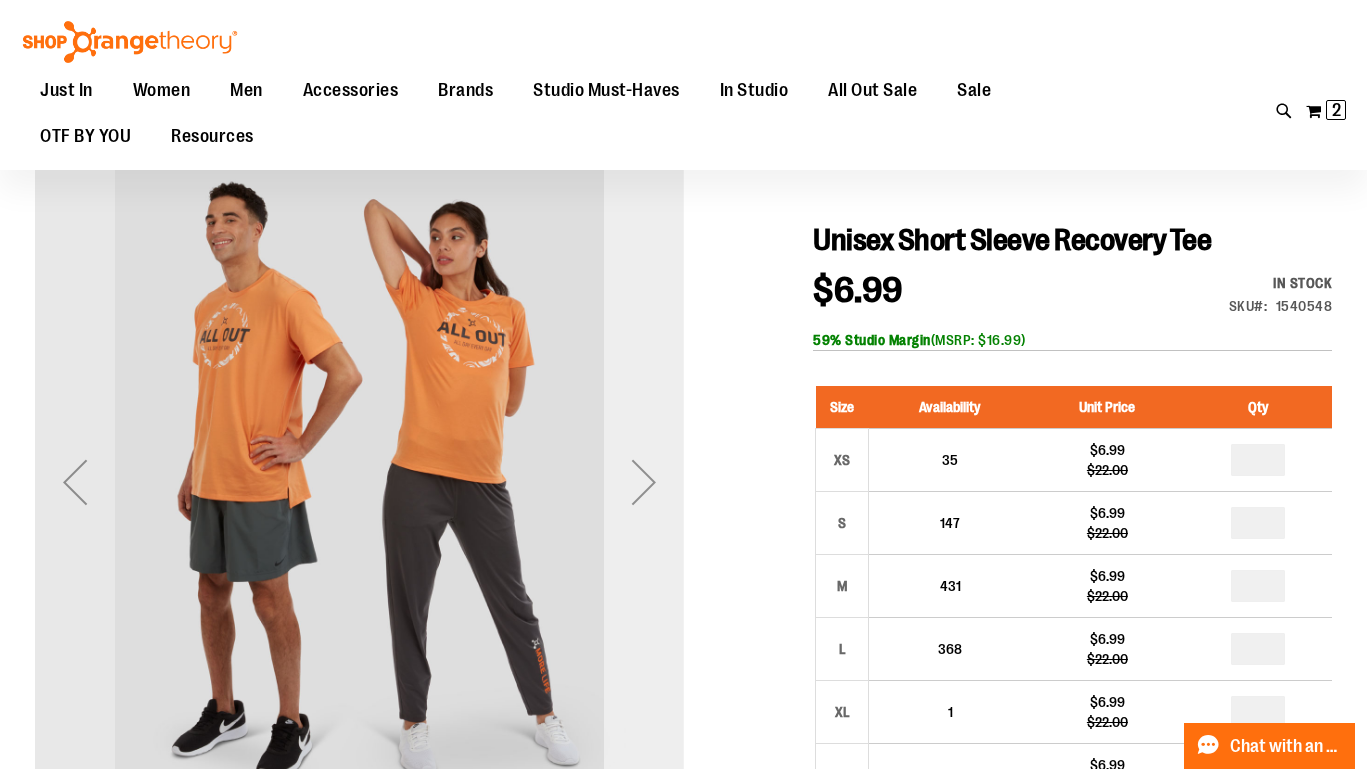 click at bounding box center (644, 482) 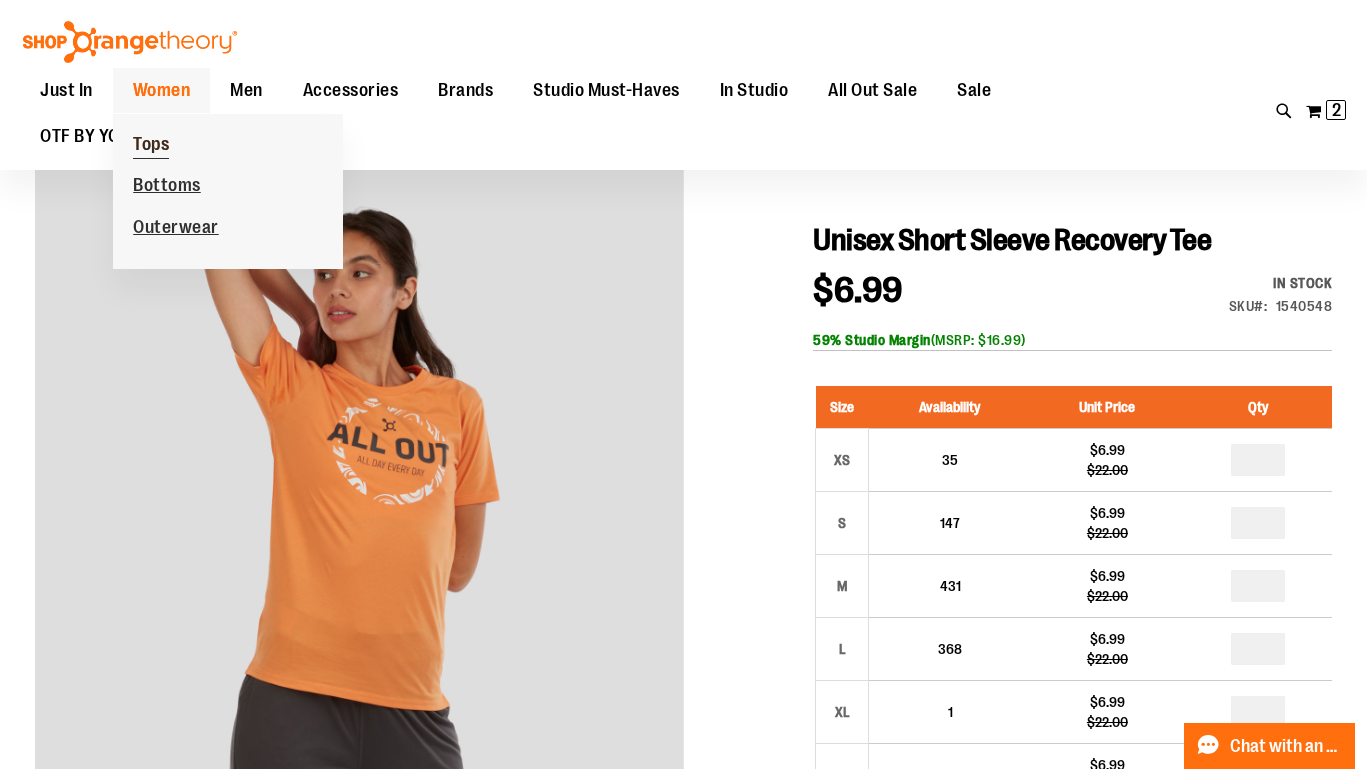 click on "Tops" at bounding box center (151, 146) 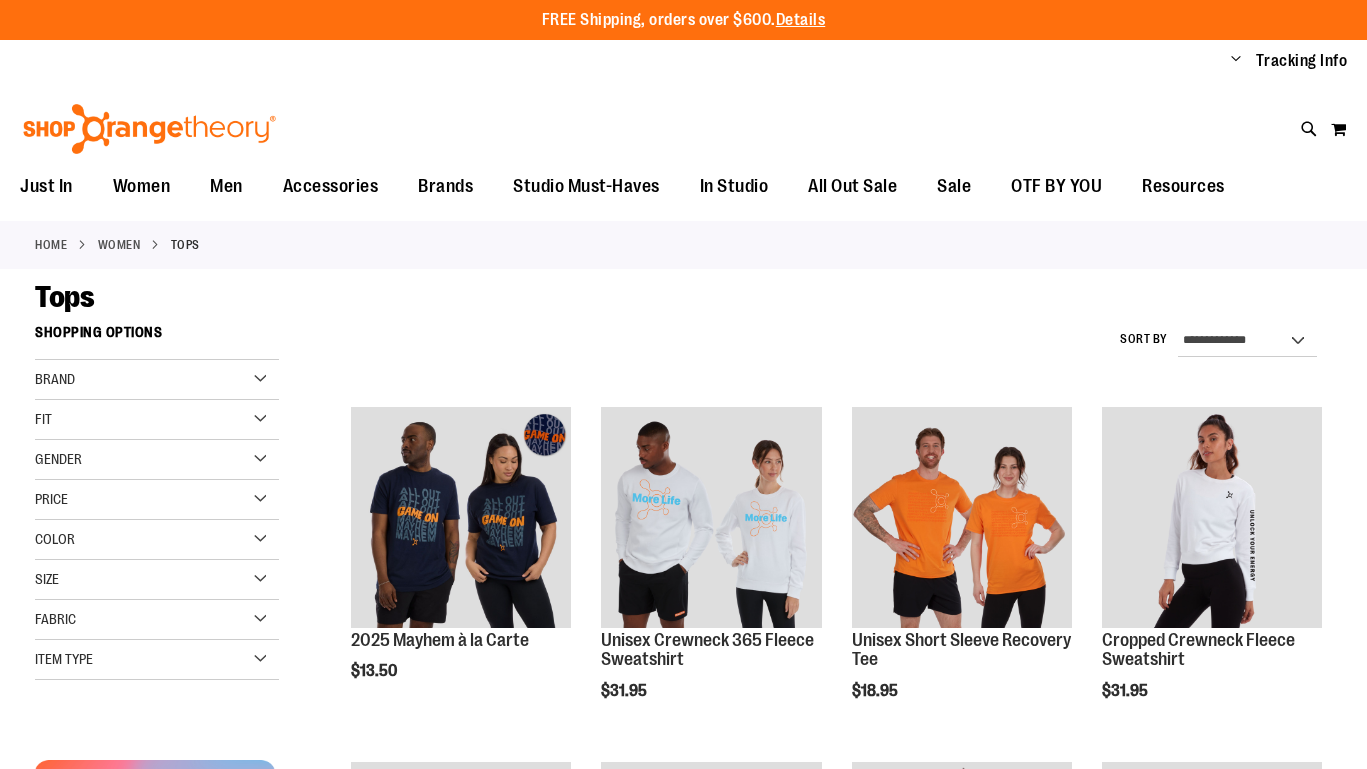 scroll, scrollTop: 0, scrollLeft: 0, axis: both 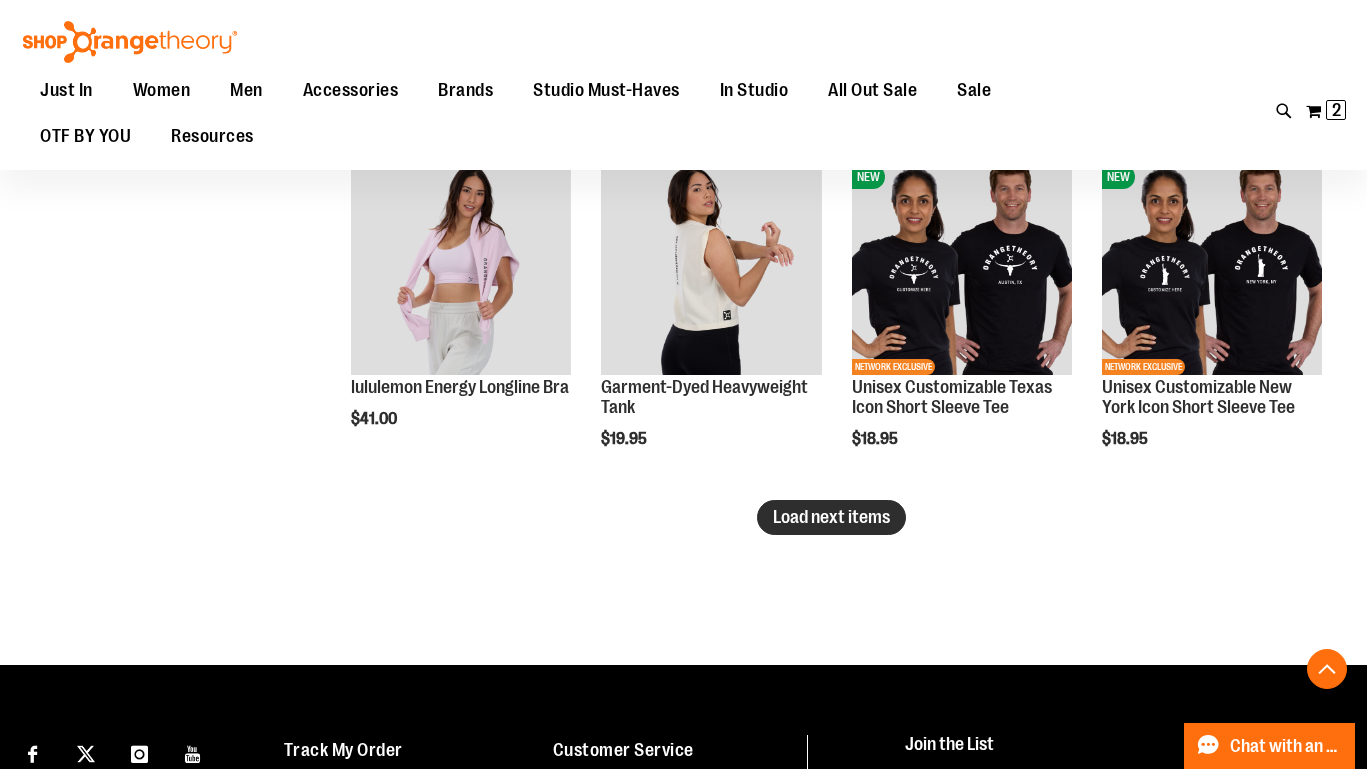 click on "Load next items" at bounding box center [831, 517] 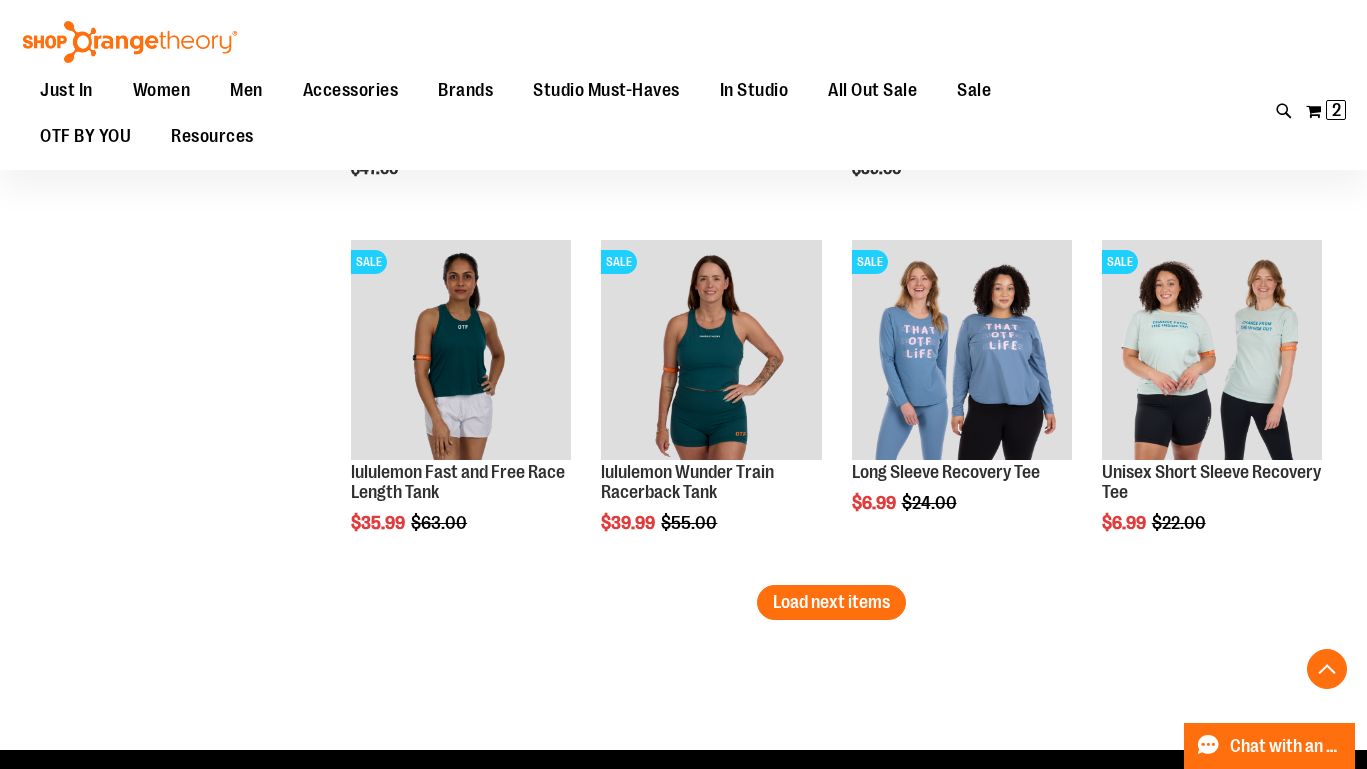 scroll, scrollTop: 4097, scrollLeft: 0, axis: vertical 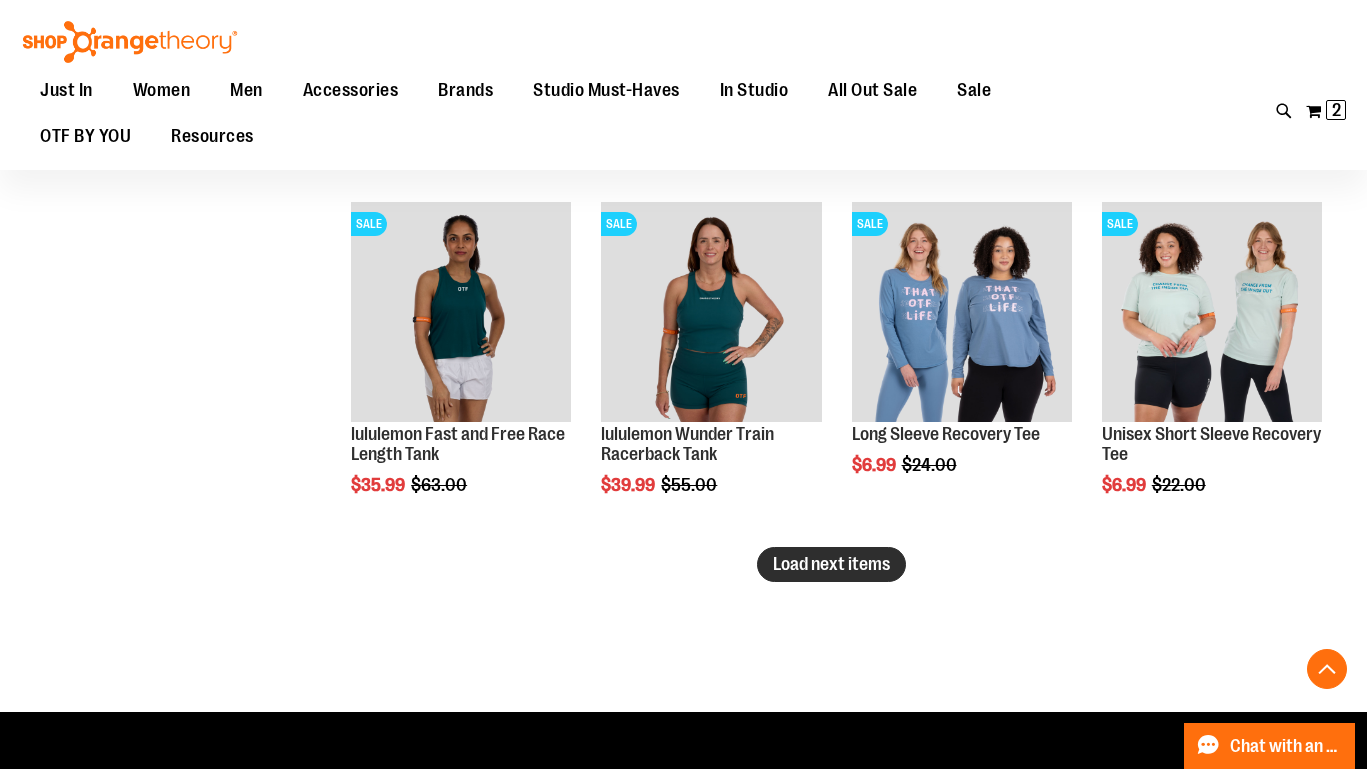click on "Load next items" at bounding box center [831, 564] 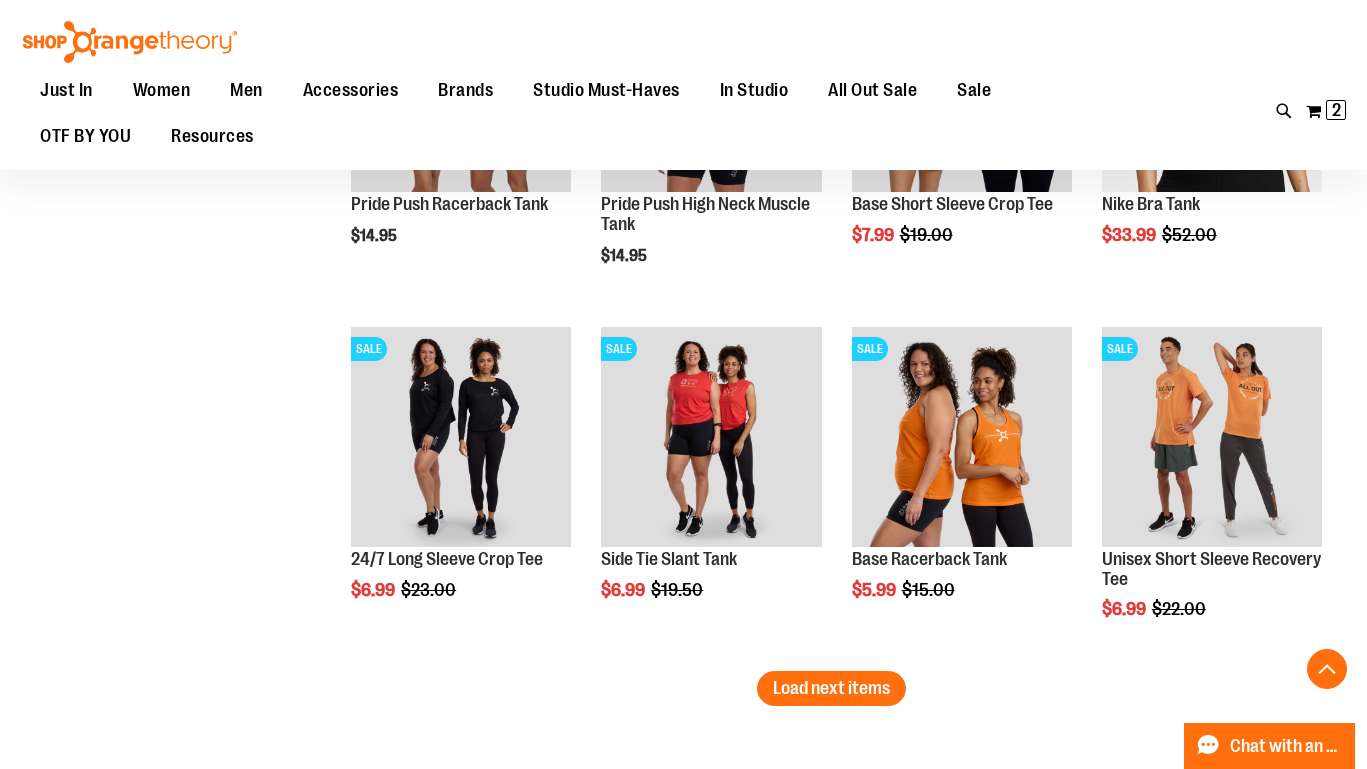 scroll, scrollTop: 5059, scrollLeft: 0, axis: vertical 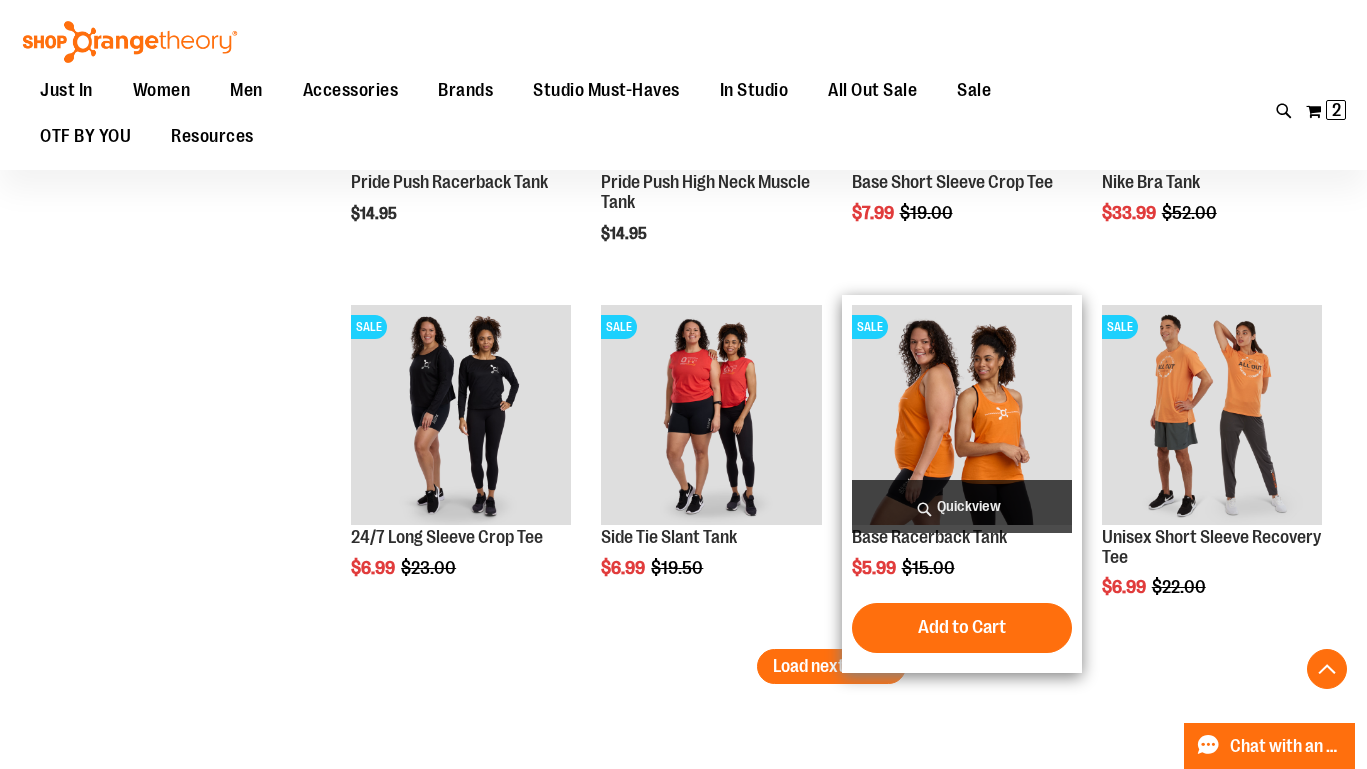 click at bounding box center (962, 415) 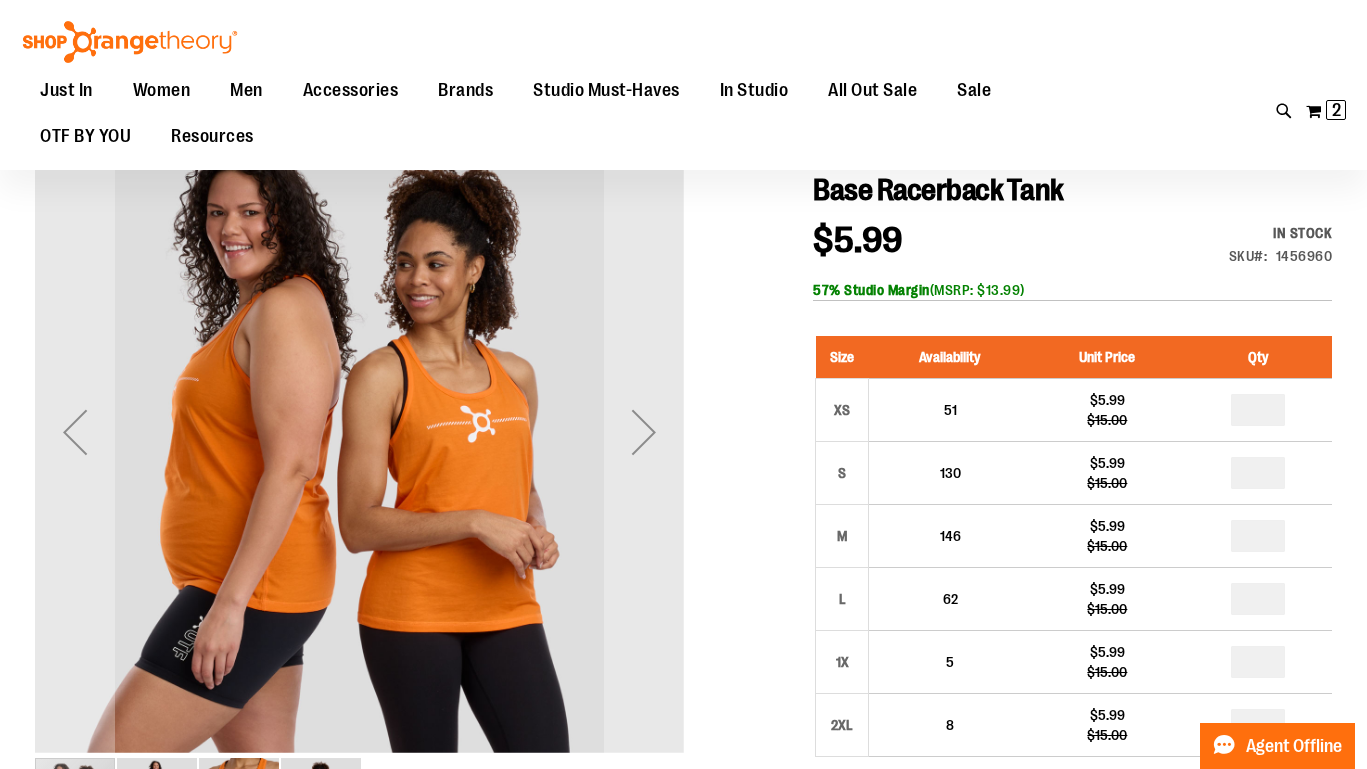 scroll, scrollTop: 215, scrollLeft: 0, axis: vertical 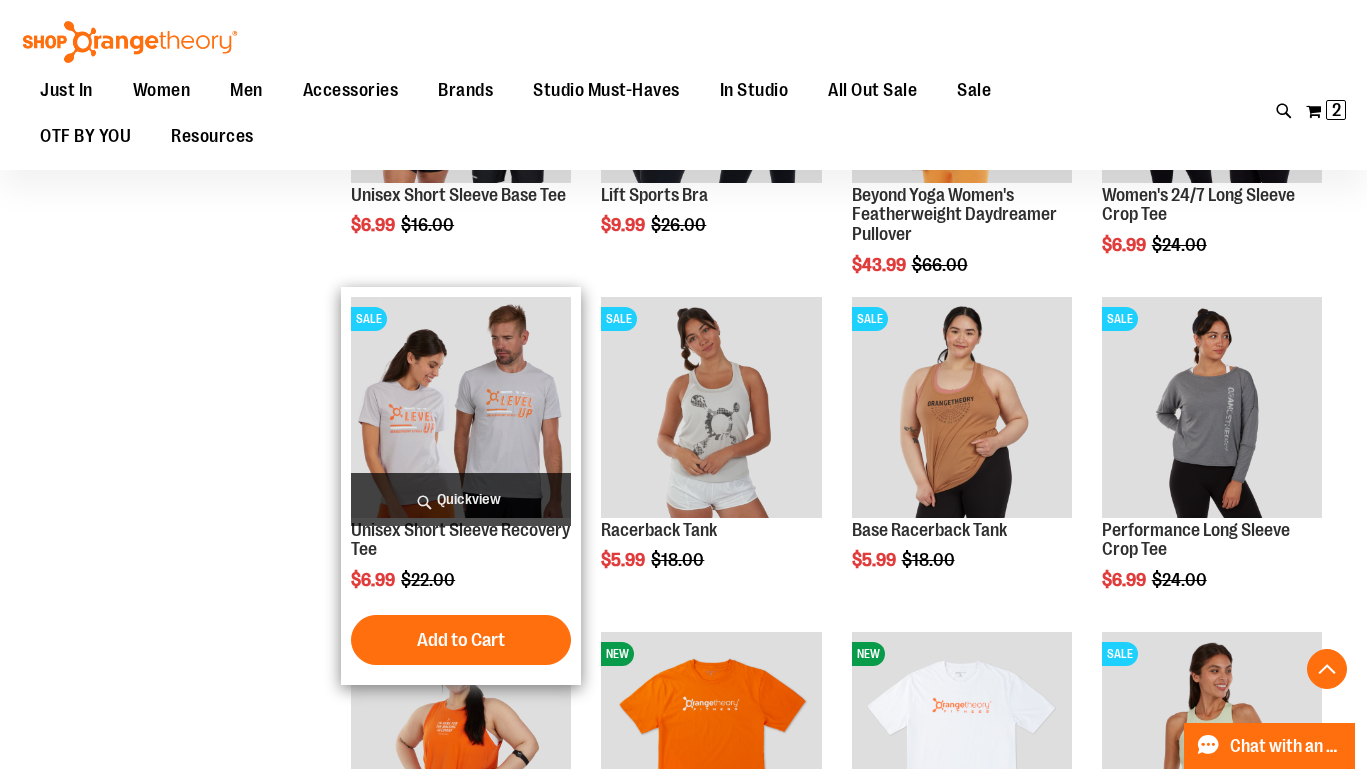 click at bounding box center [461, 407] 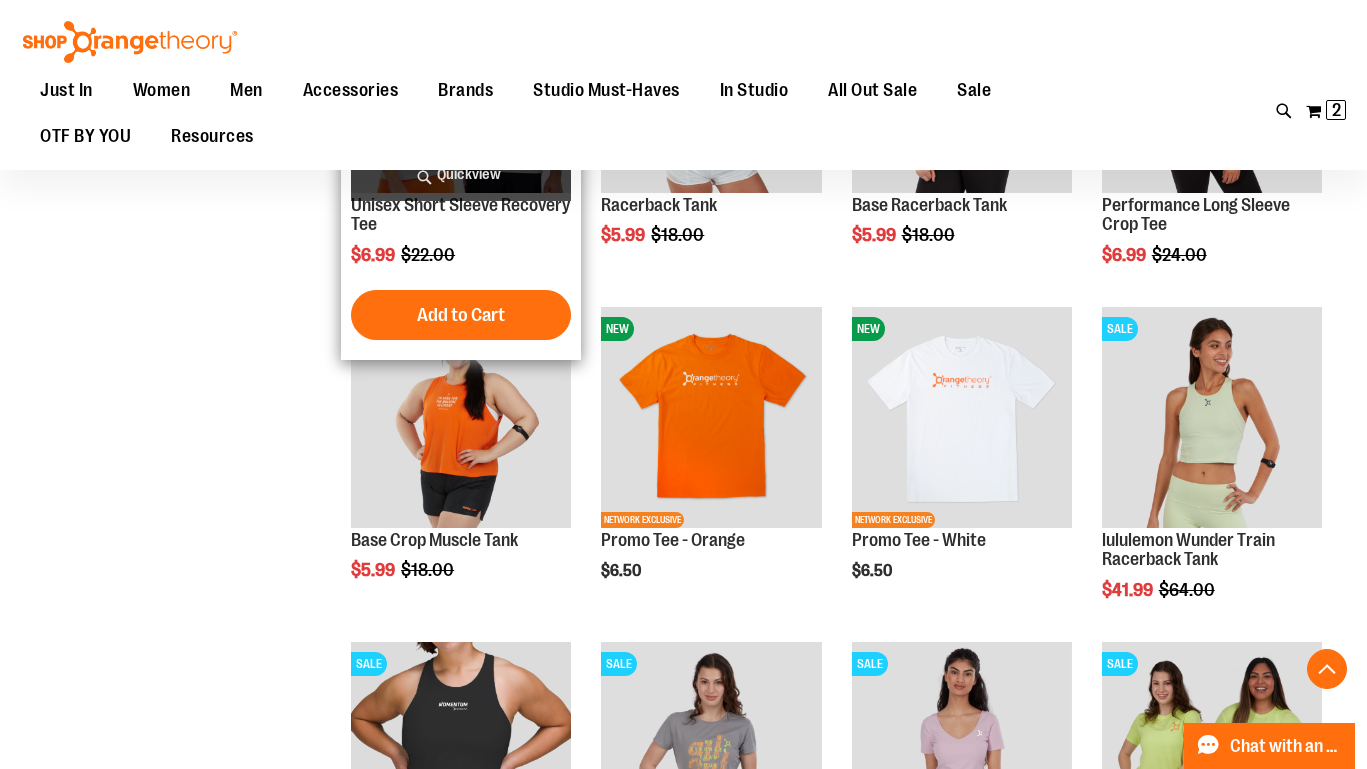 scroll, scrollTop: 1938, scrollLeft: 0, axis: vertical 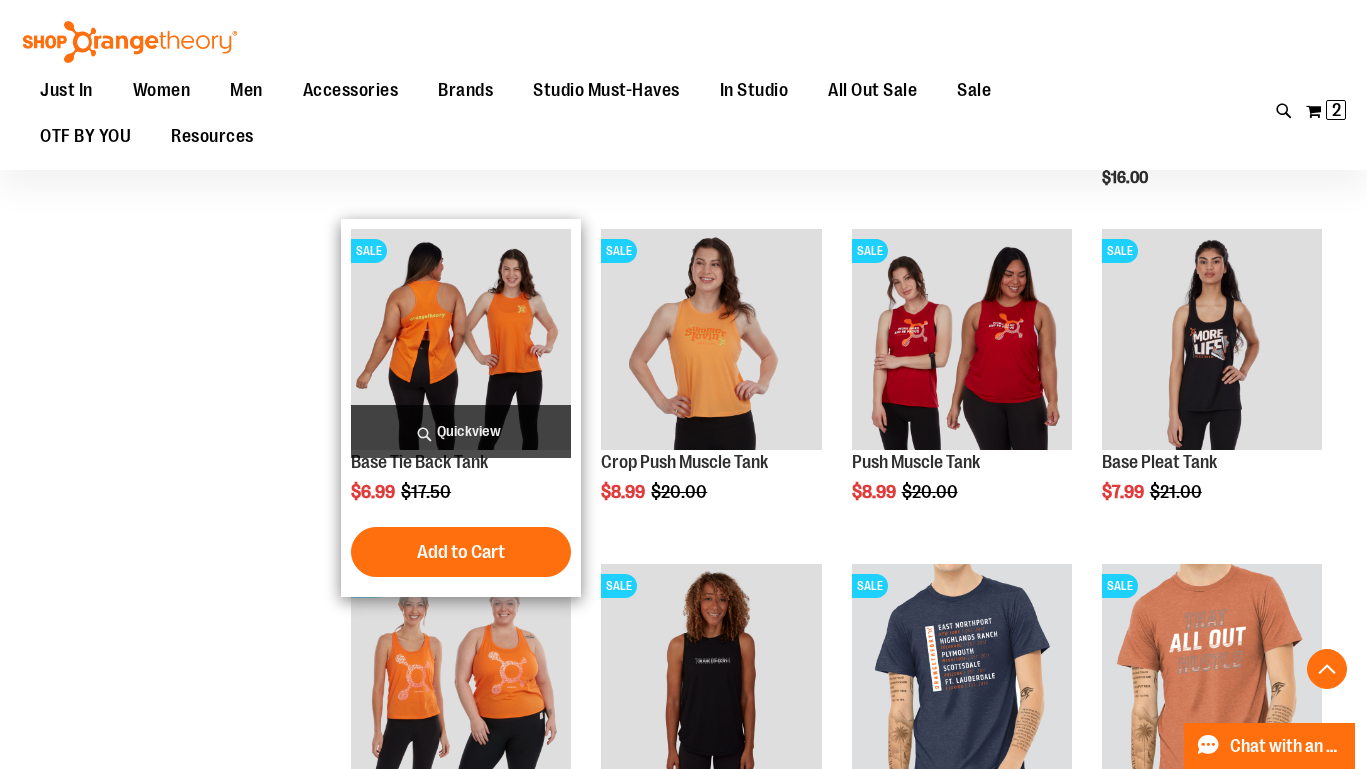 click at bounding box center [461, 339] 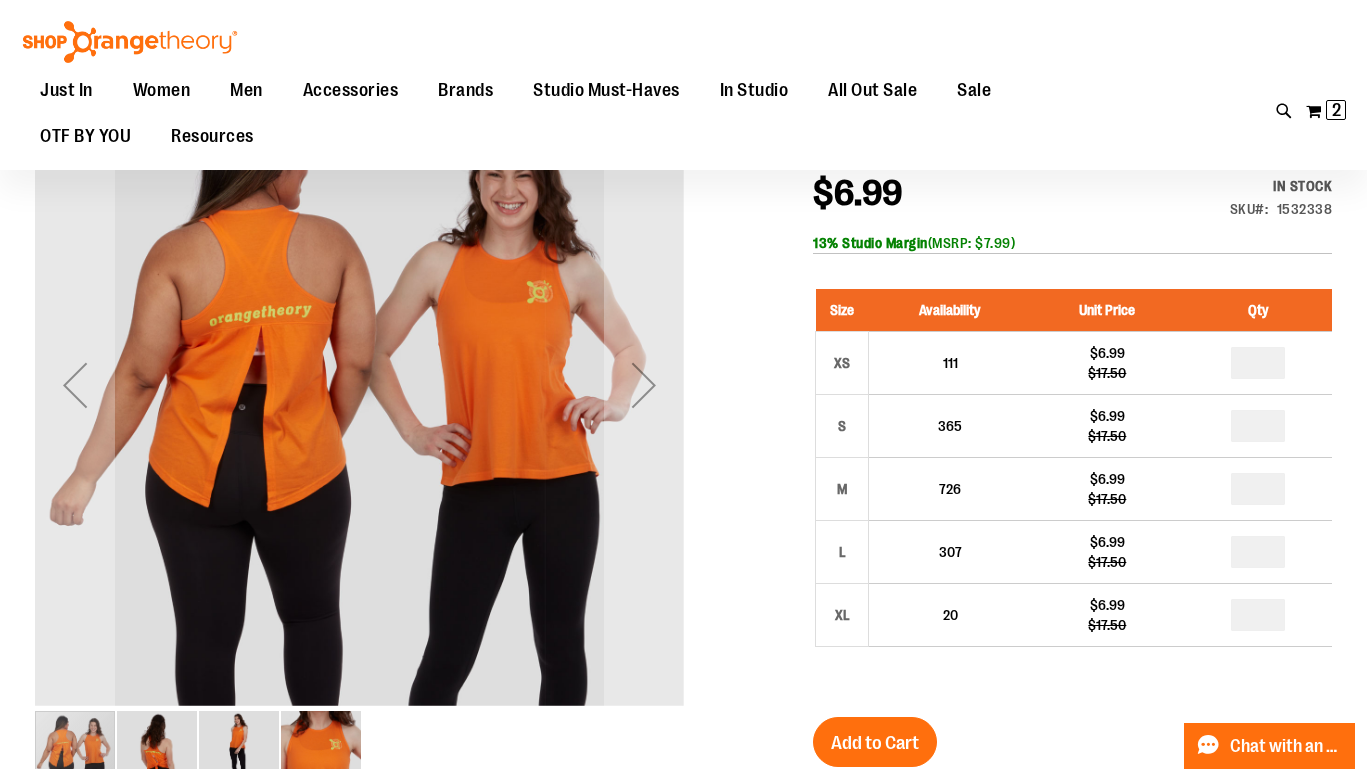scroll, scrollTop: 214, scrollLeft: 0, axis: vertical 